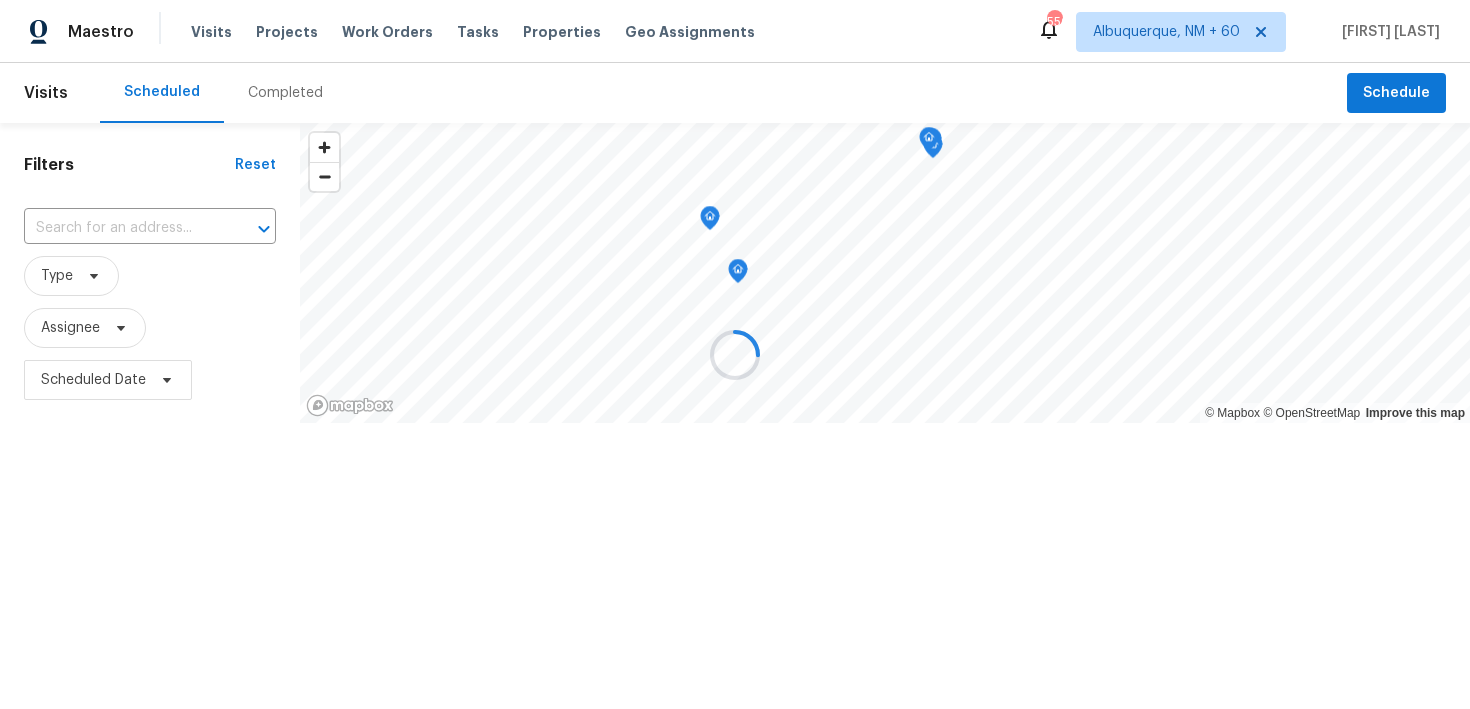 scroll, scrollTop: 0, scrollLeft: 0, axis: both 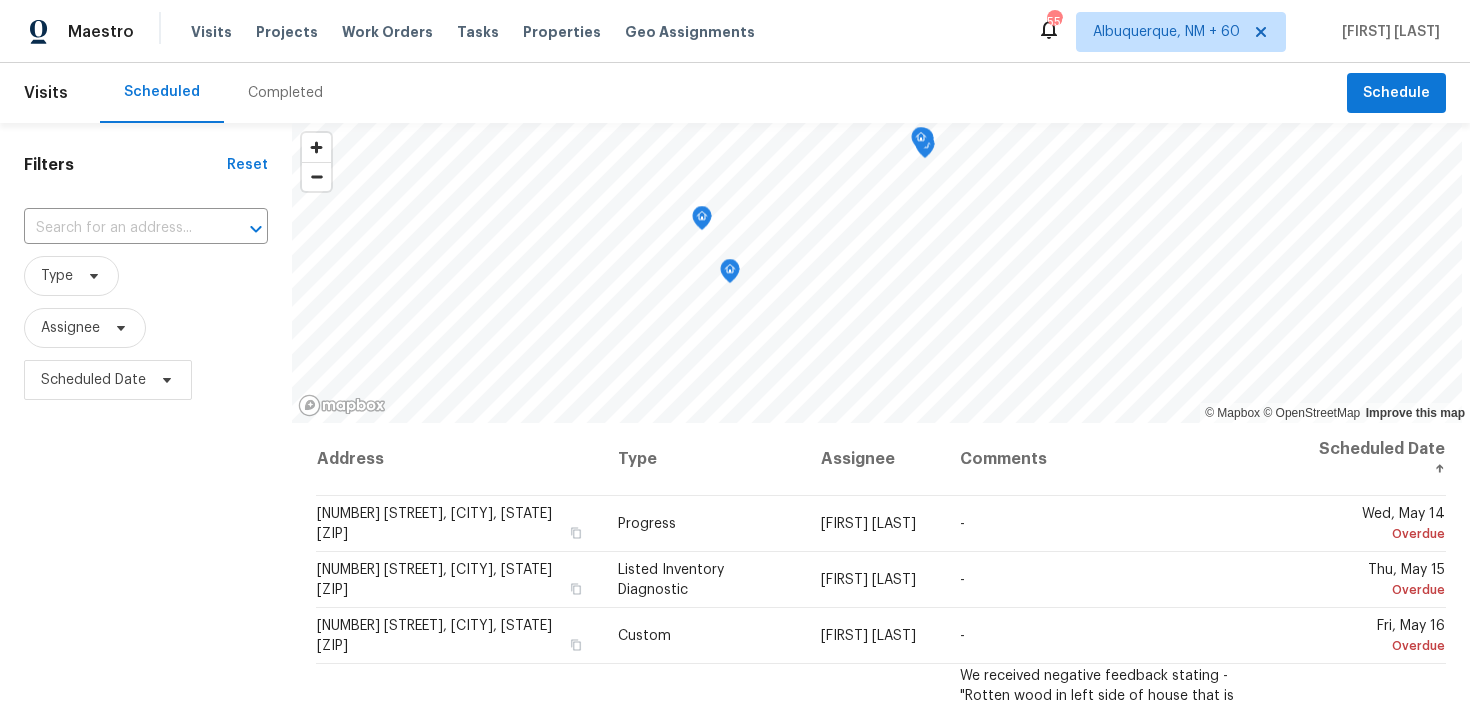 click on "Completed" at bounding box center (285, 93) 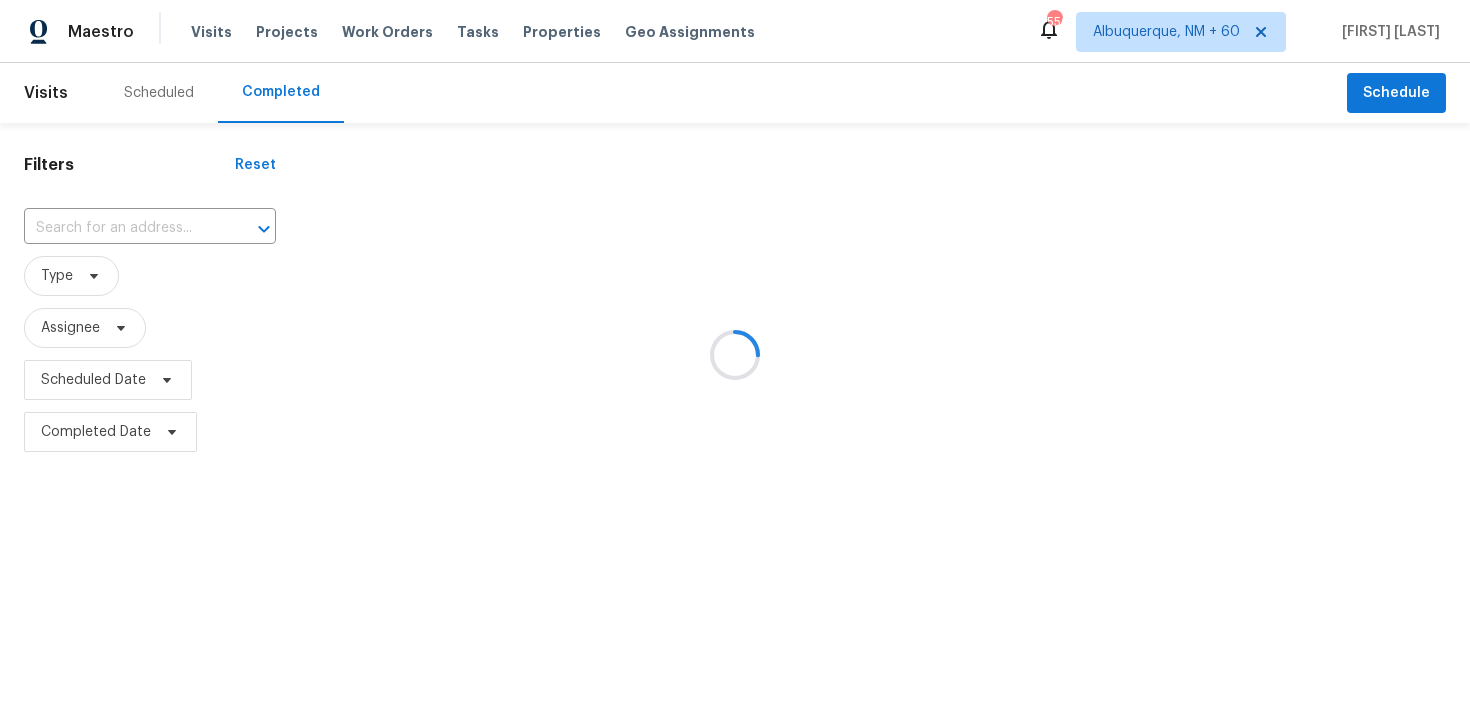 click at bounding box center [735, 354] 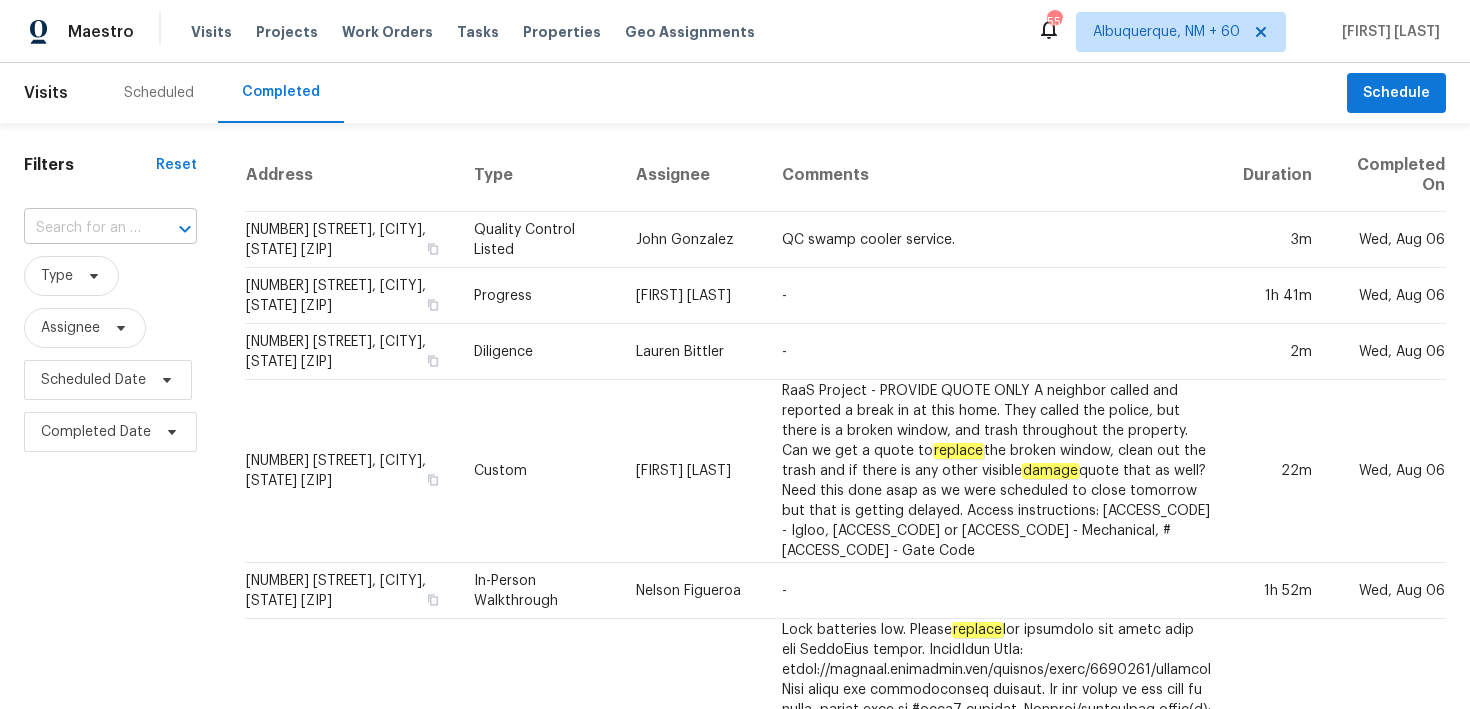 click at bounding box center (82, 228) 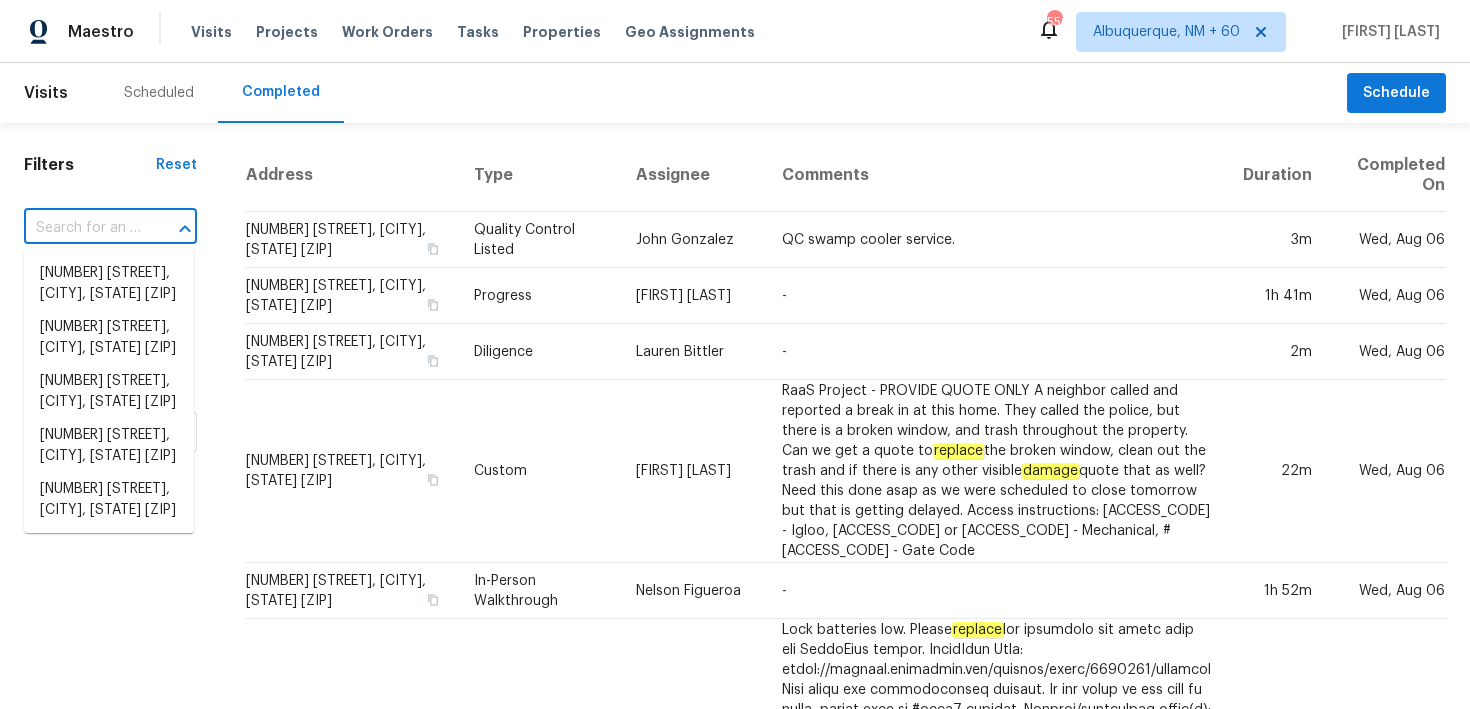 paste on "[NUMBER] [STREET], [CITY], [STATE] [ZIP]" 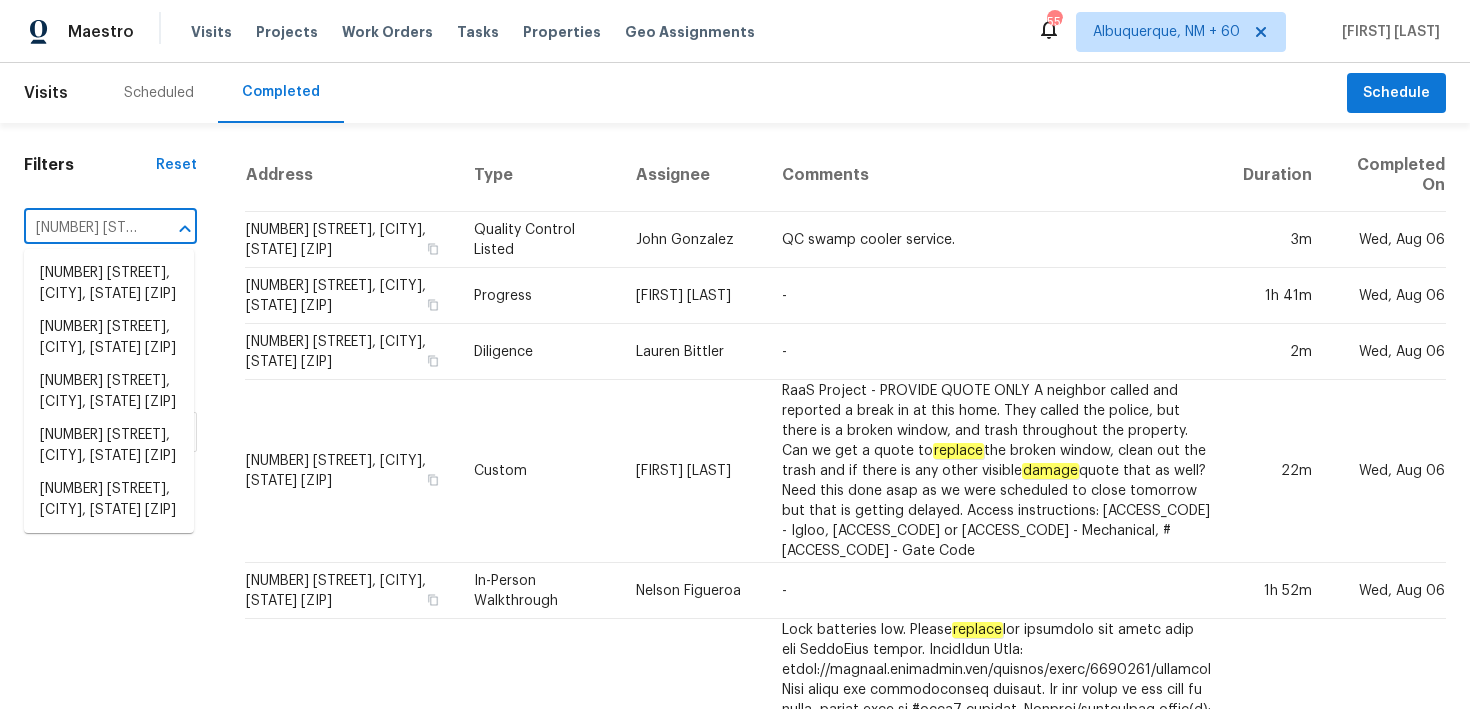 scroll, scrollTop: 0, scrollLeft: 179, axis: horizontal 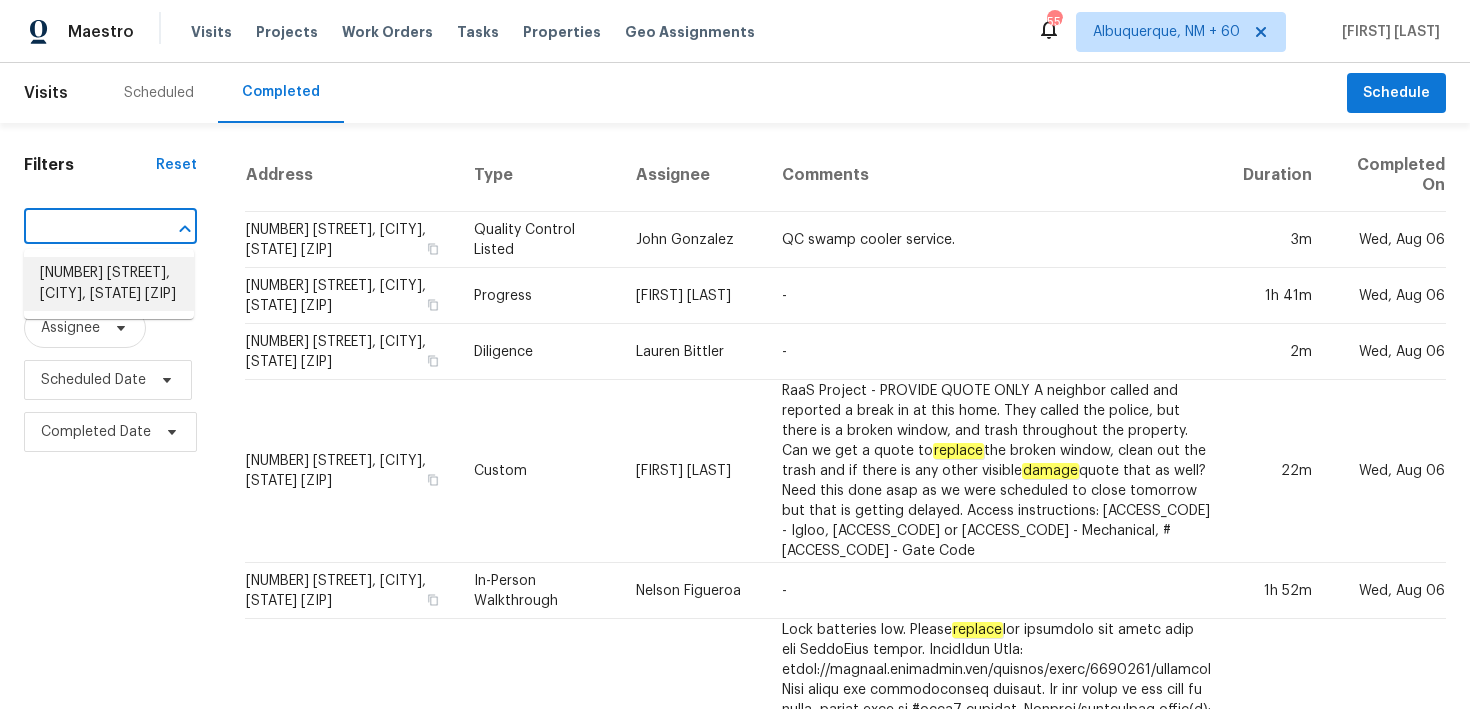 click on "[NUMBER] [STREET], [CITY], [STATE] [ZIP]" at bounding box center [109, 284] 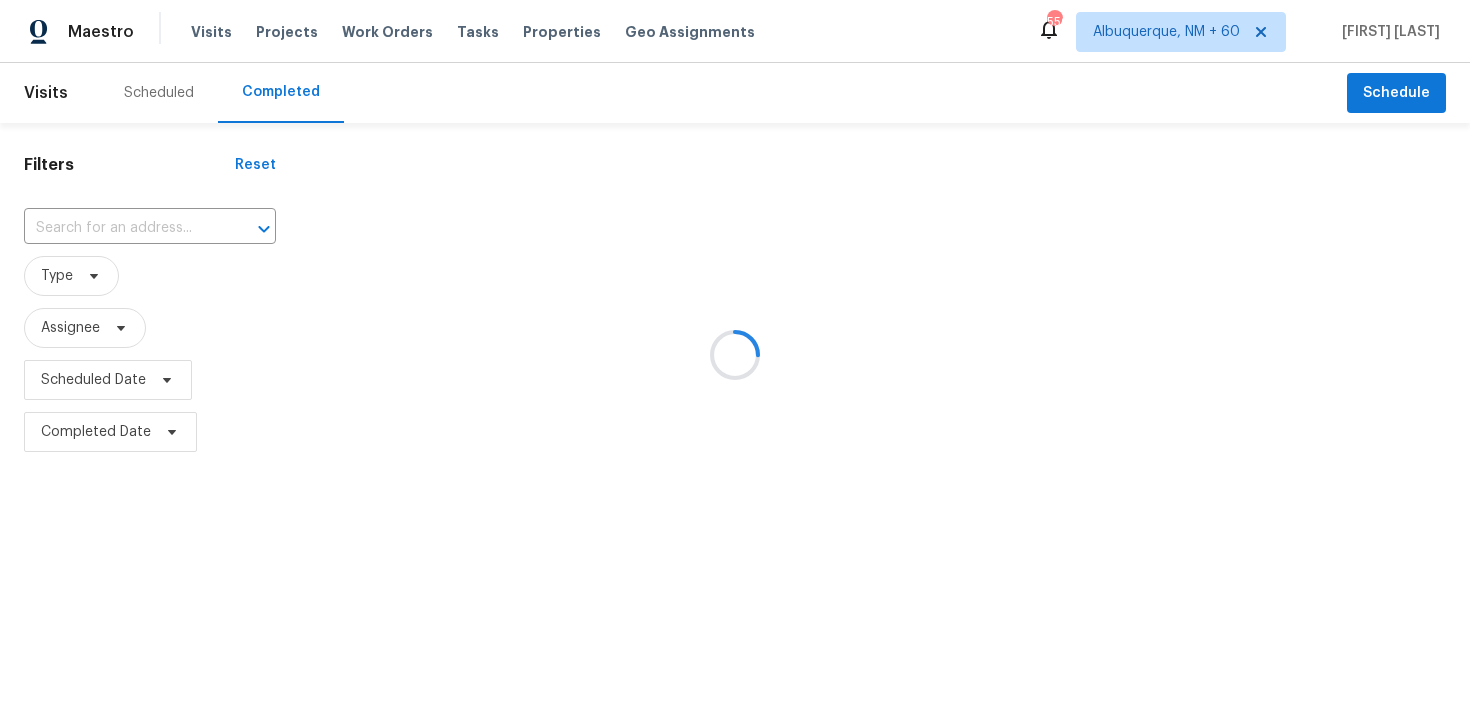 type on "[NUMBER] [STREET], [CITY], [STATE] [ZIP]" 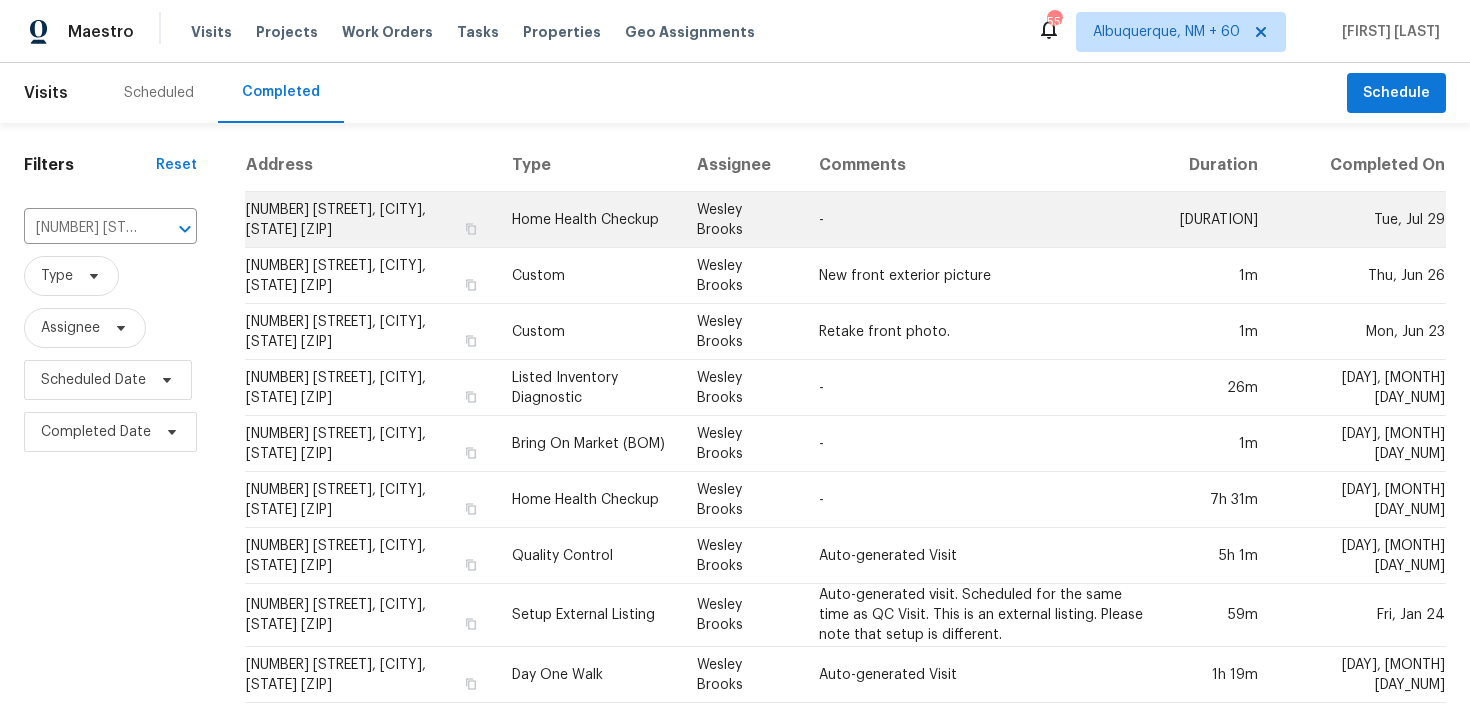click on "Home Health Checkup" at bounding box center (588, 220) 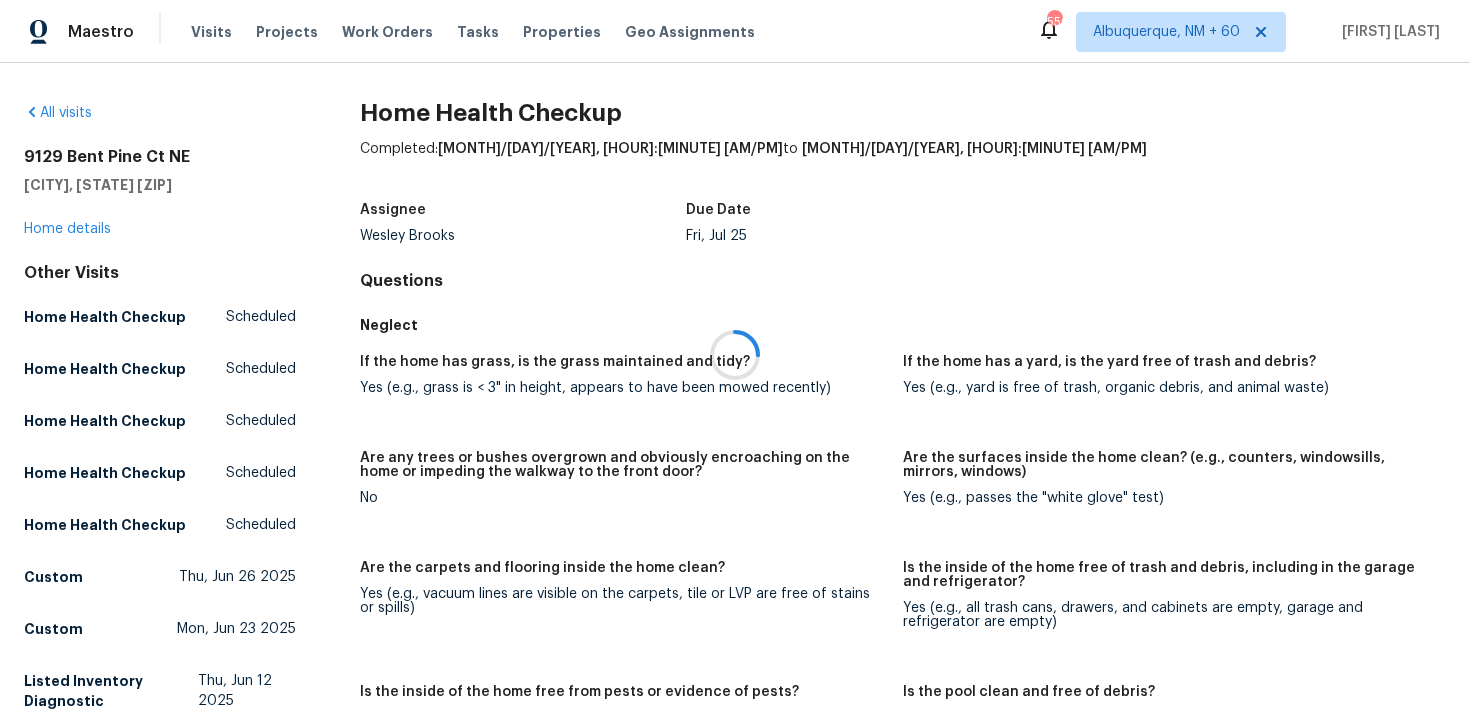 click at bounding box center (735, 354) 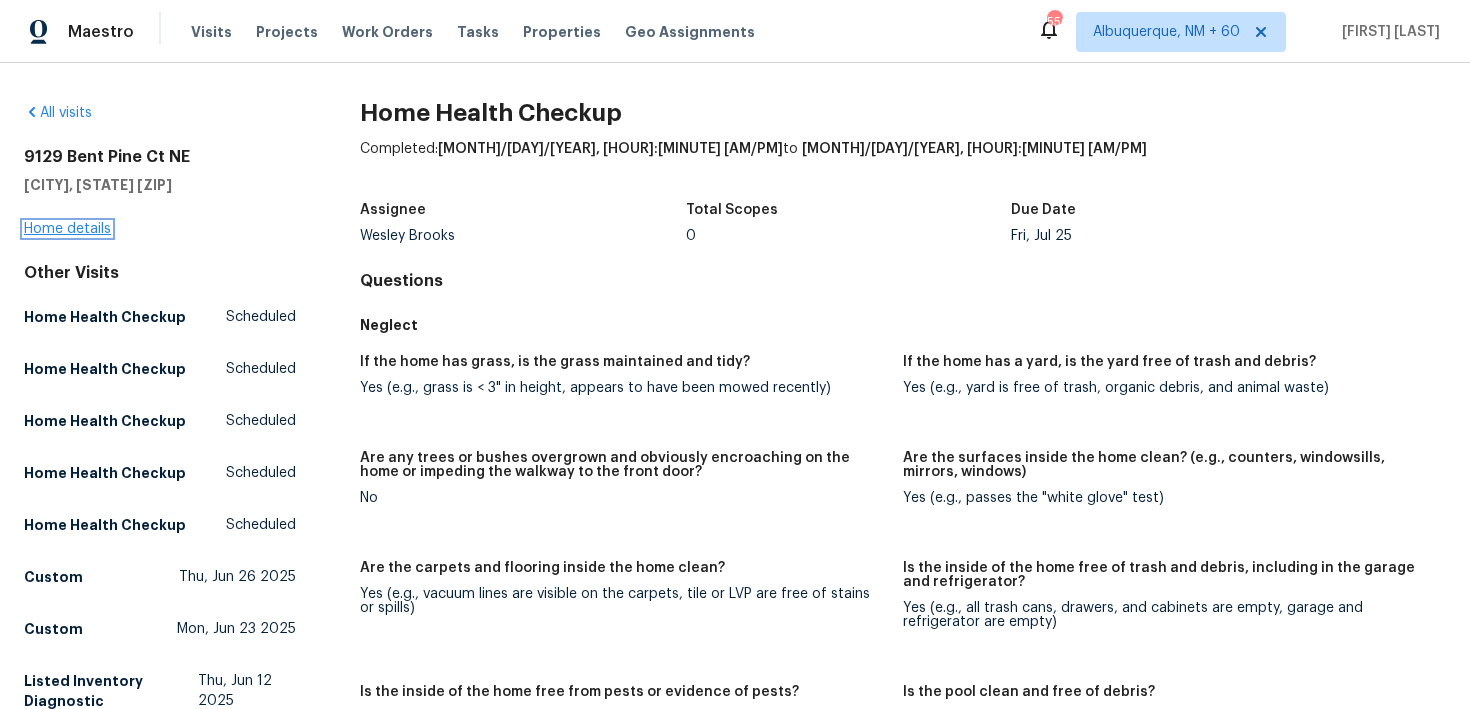 click on "Home details" at bounding box center [67, 229] 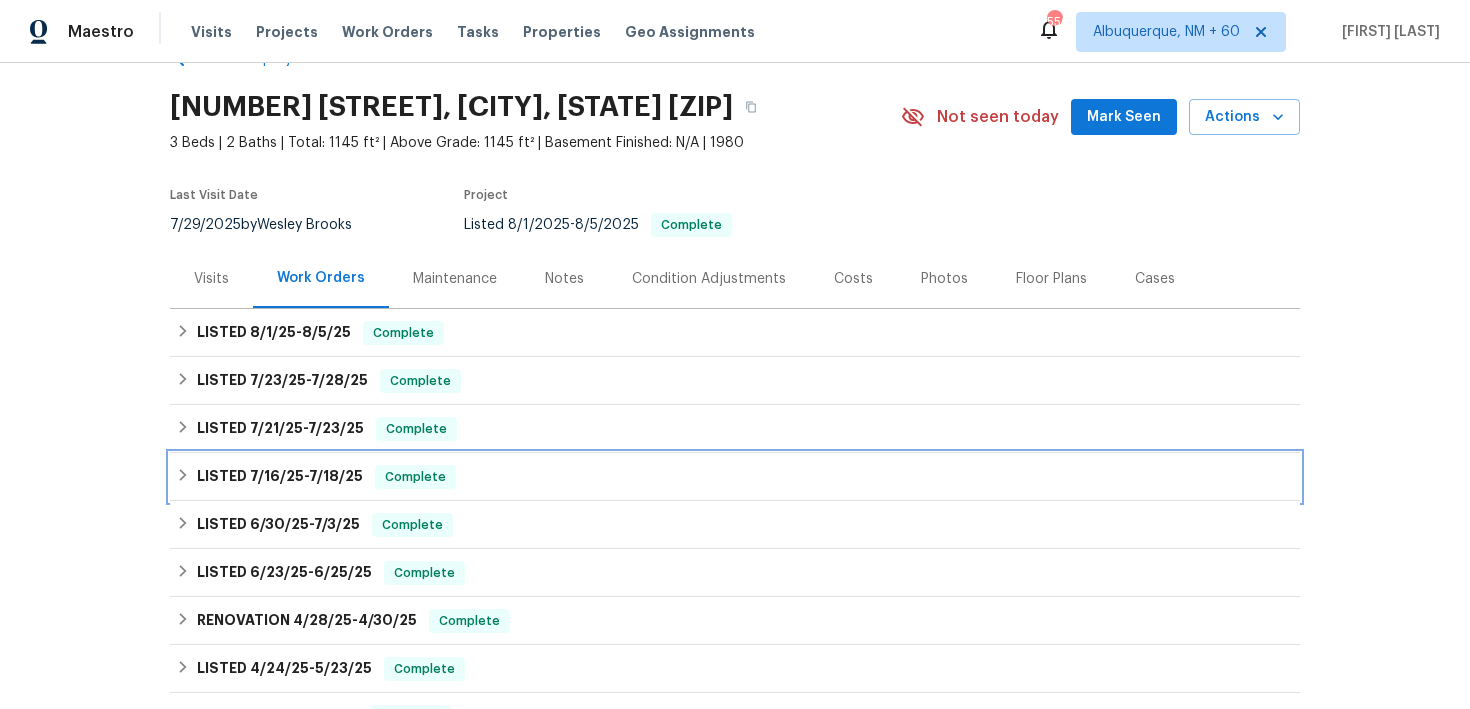 click on "Complete" at bounding box center (415, 477) 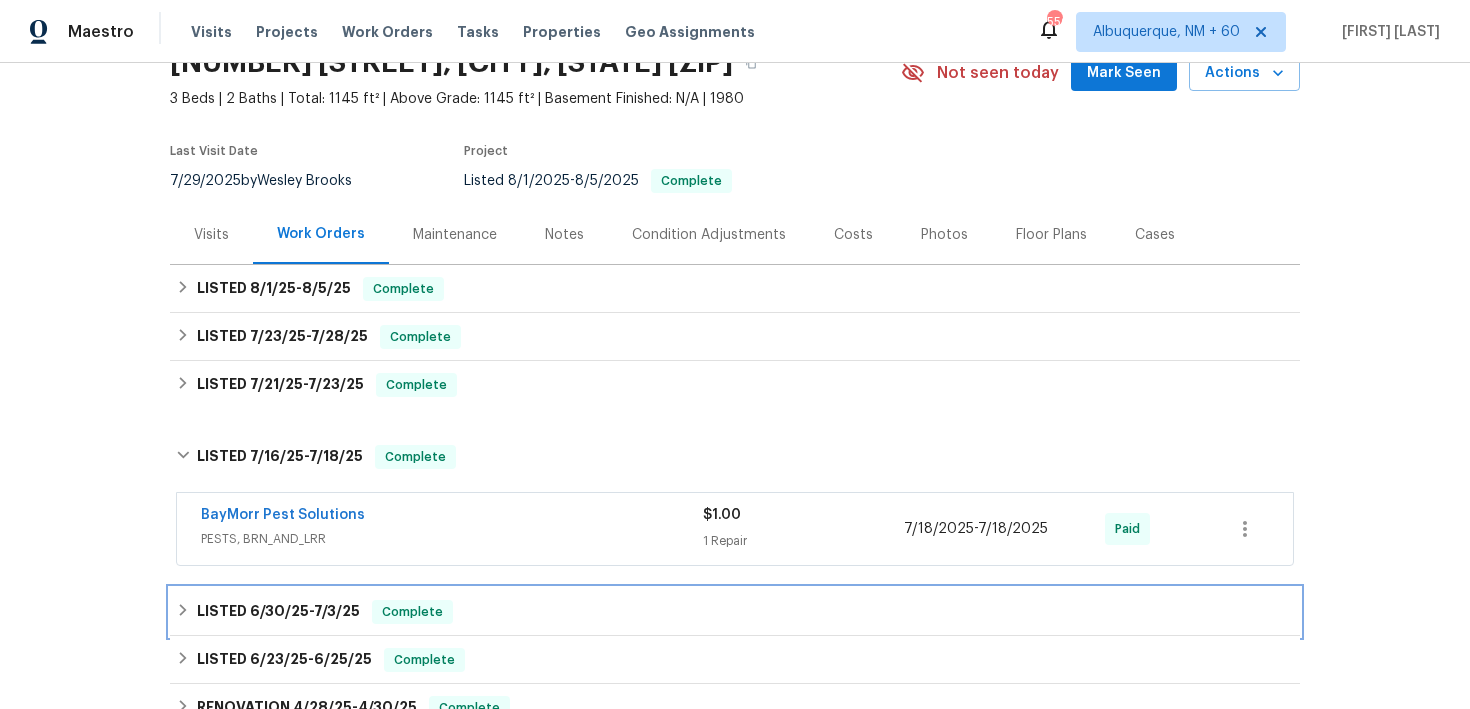 click on "LISTED [MONTH]/[DAY]/[YEAR] - [MONTH]/[DAY]/[YEAR] Complete" at bounding box center (735, 612) 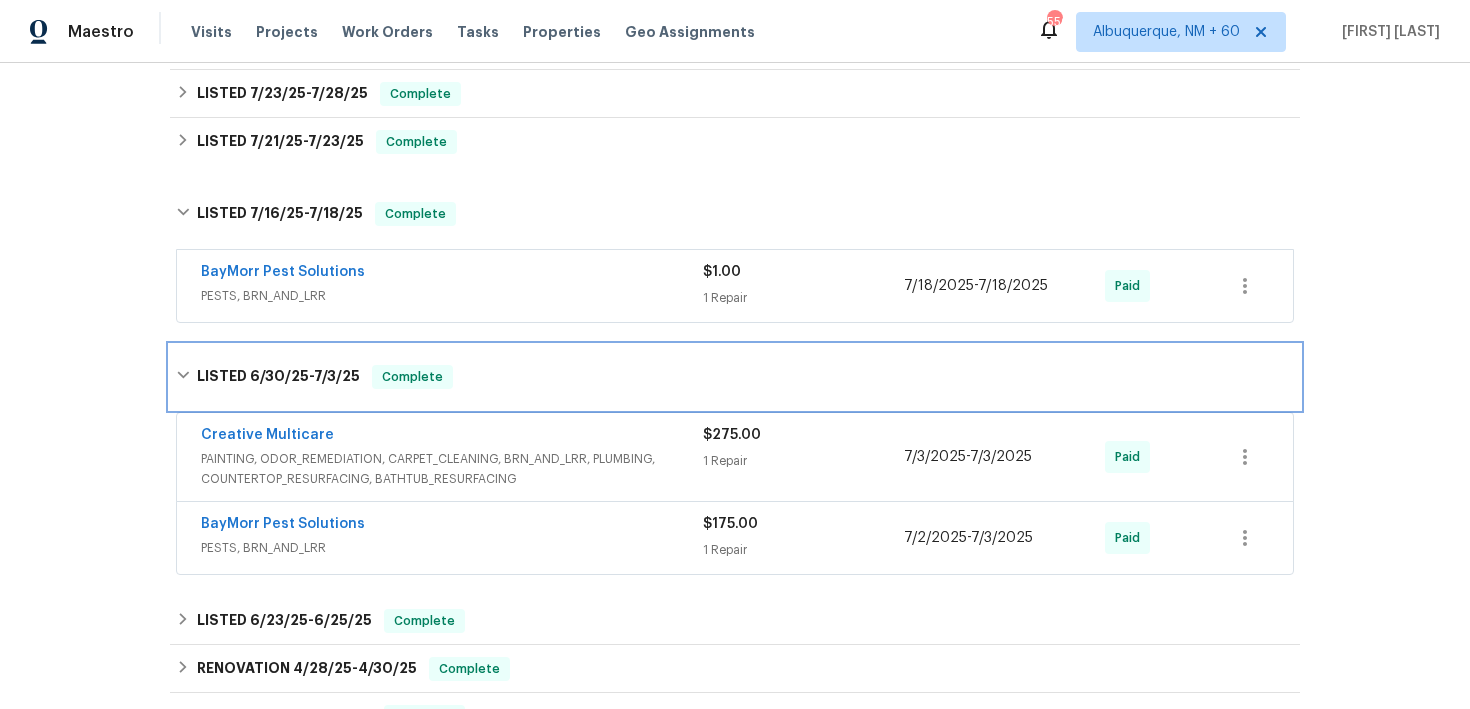 scroll, scrollTop: 351, scrollLeft: 0, axis: vertical 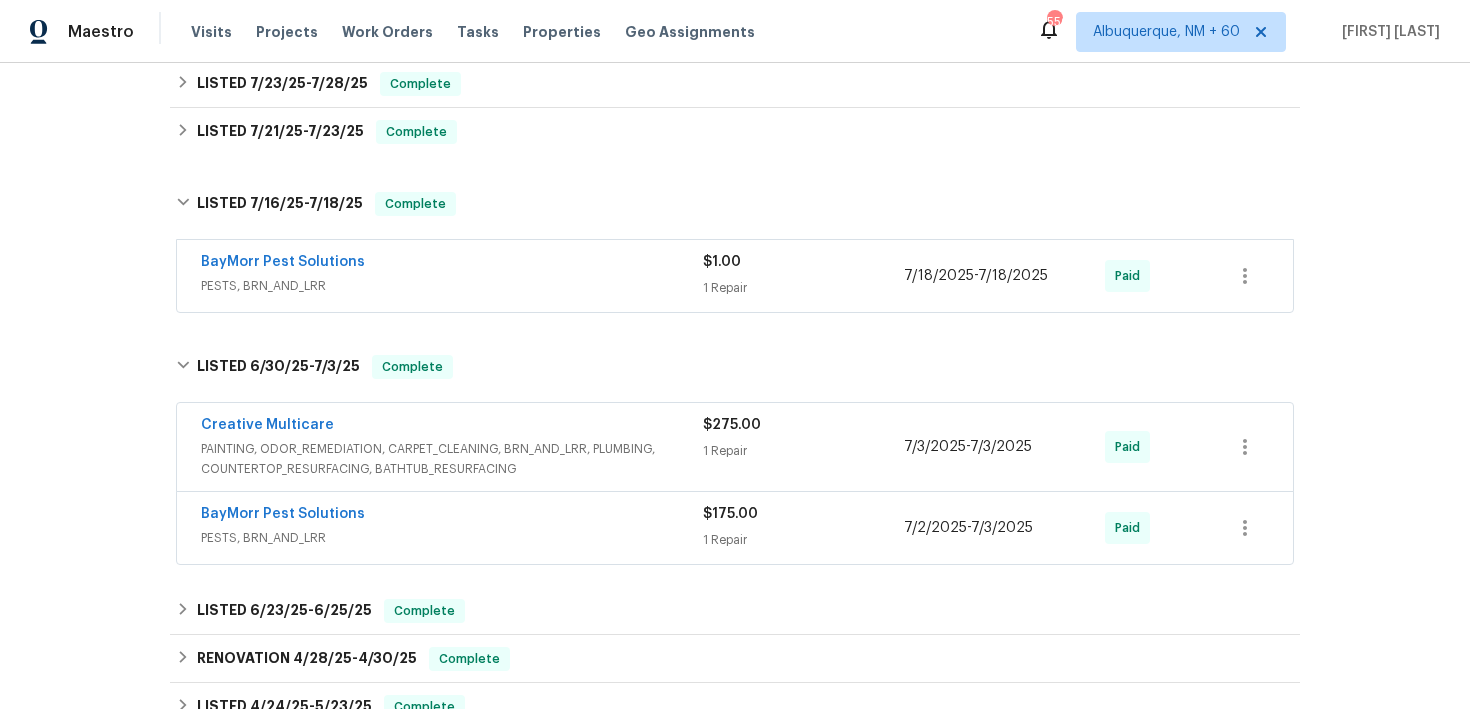 click on "1 Repair" at bounding box center [803, 451] 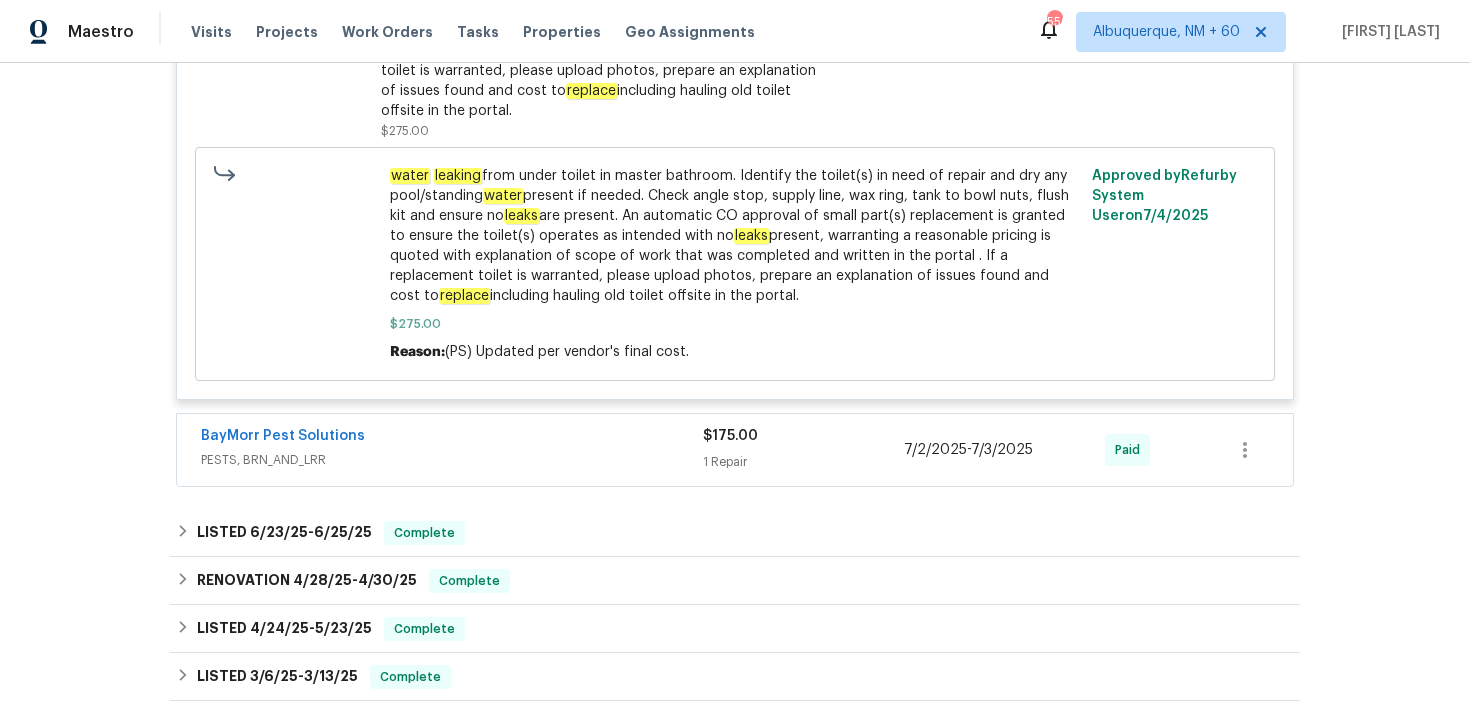 scroll, scrollTop: 1008, scrollLeft: 0, axis: vertical 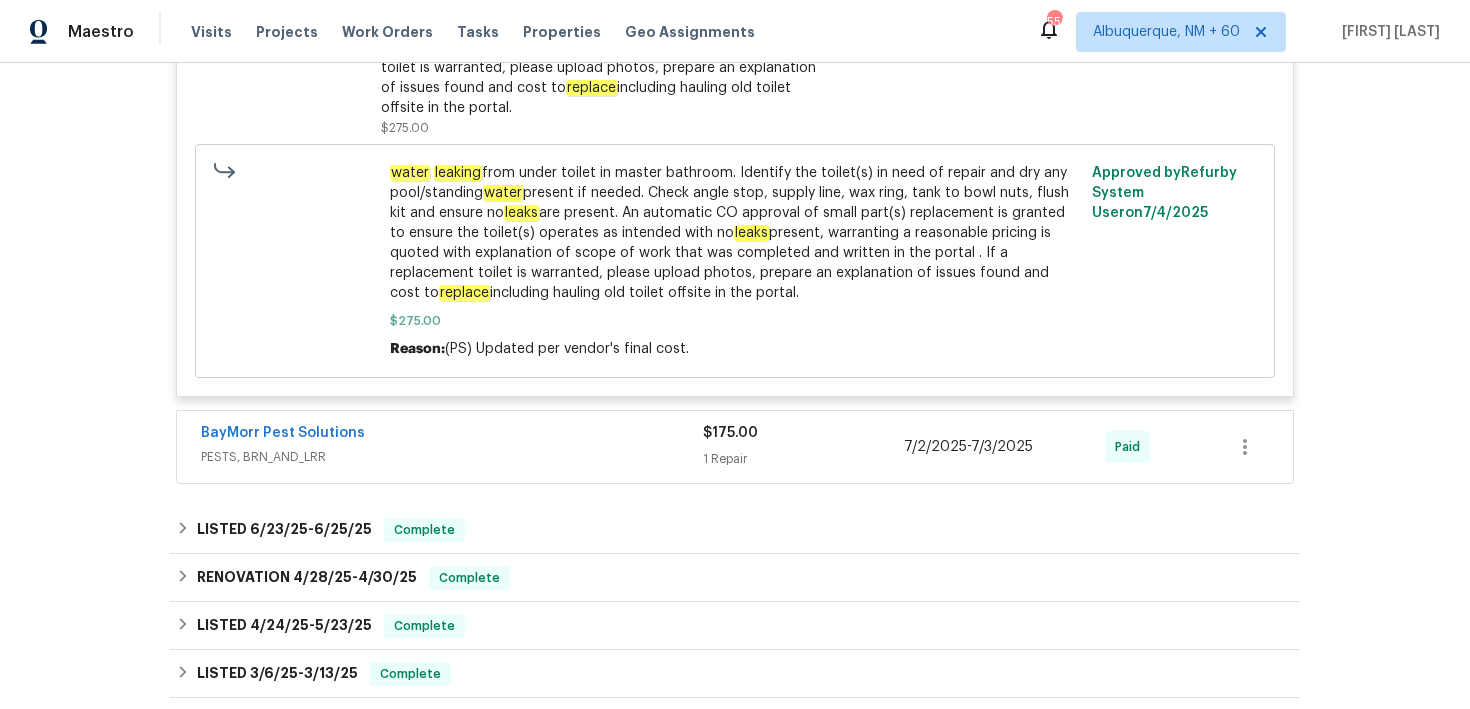 click on "1 Repair" at bounding box center [803, 459] 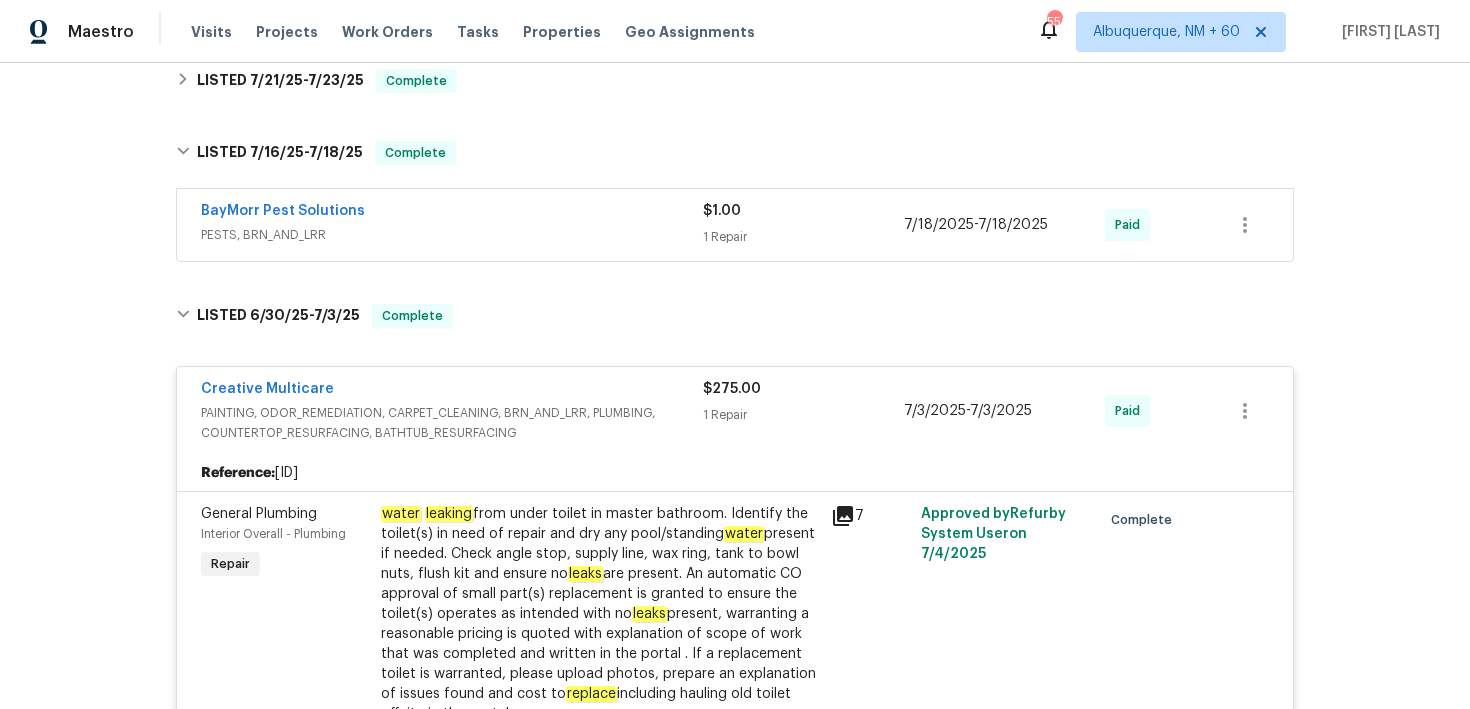 scroll, scrollTop: 347, scrollLeft: 0, axis: vertical 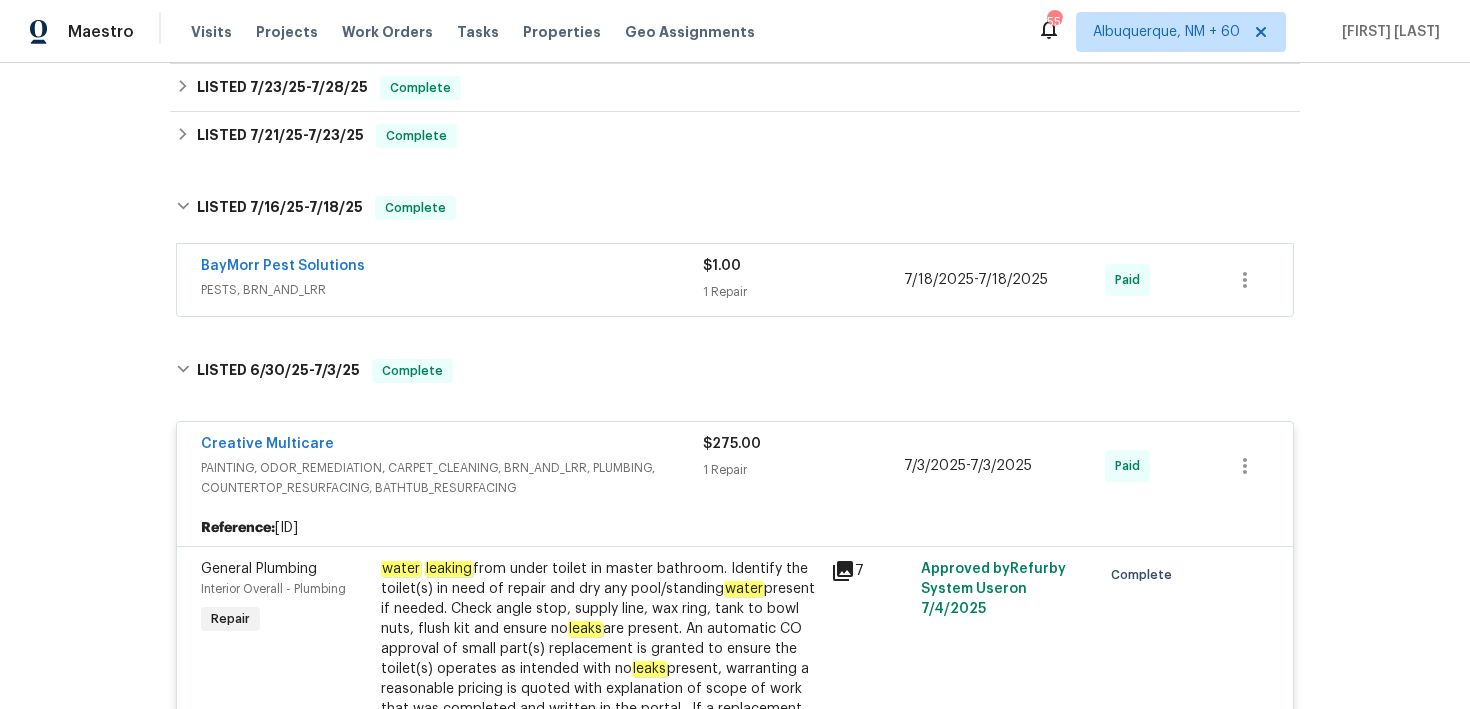 click on "PESTS, BRN_AND_LRR" at bounding box center (452, 290) 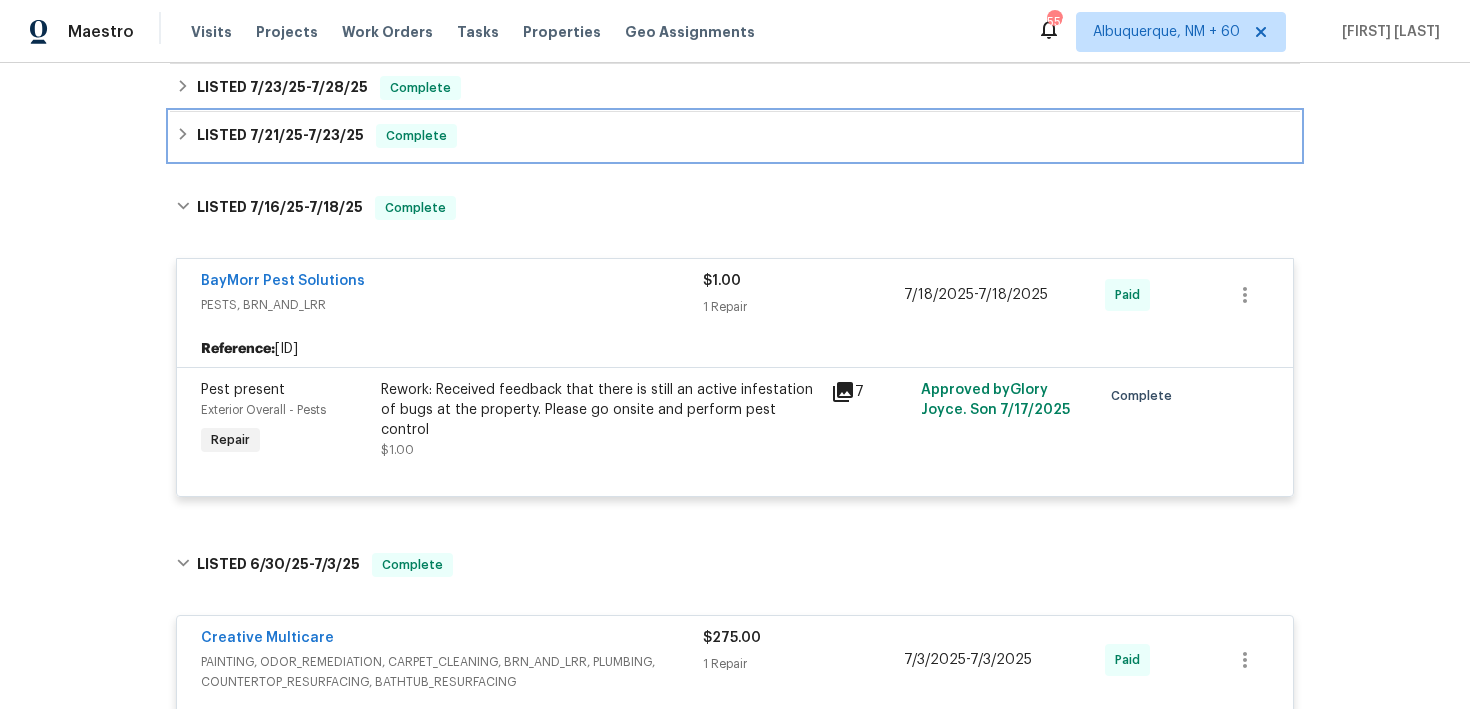 click on "LISTED [MONTH]/[DAY]/[YEAR] - [MONTH]/[DAY]/[YEAR] Complete" at bounding box center [735, 136] 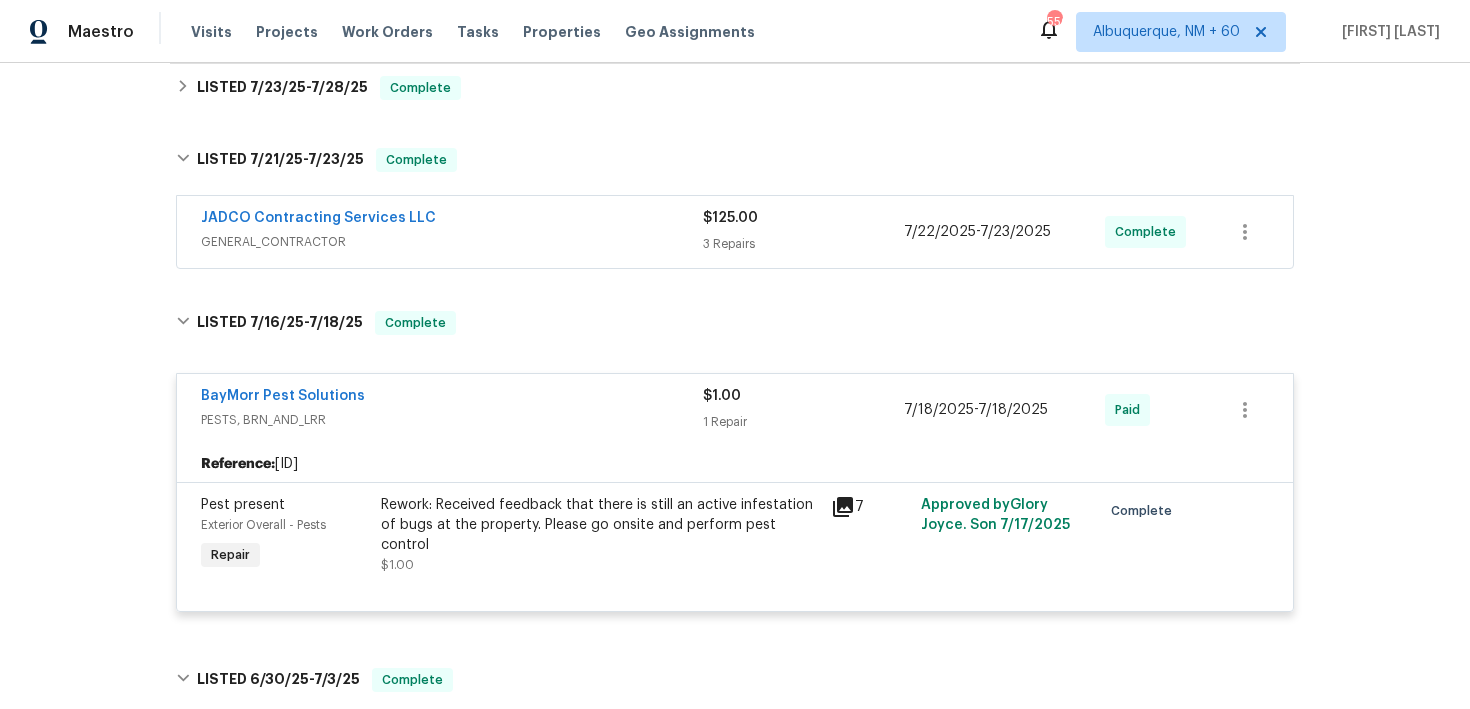 click on "GENERAL_CONTRACTOR" at bounding box center [452, 242] 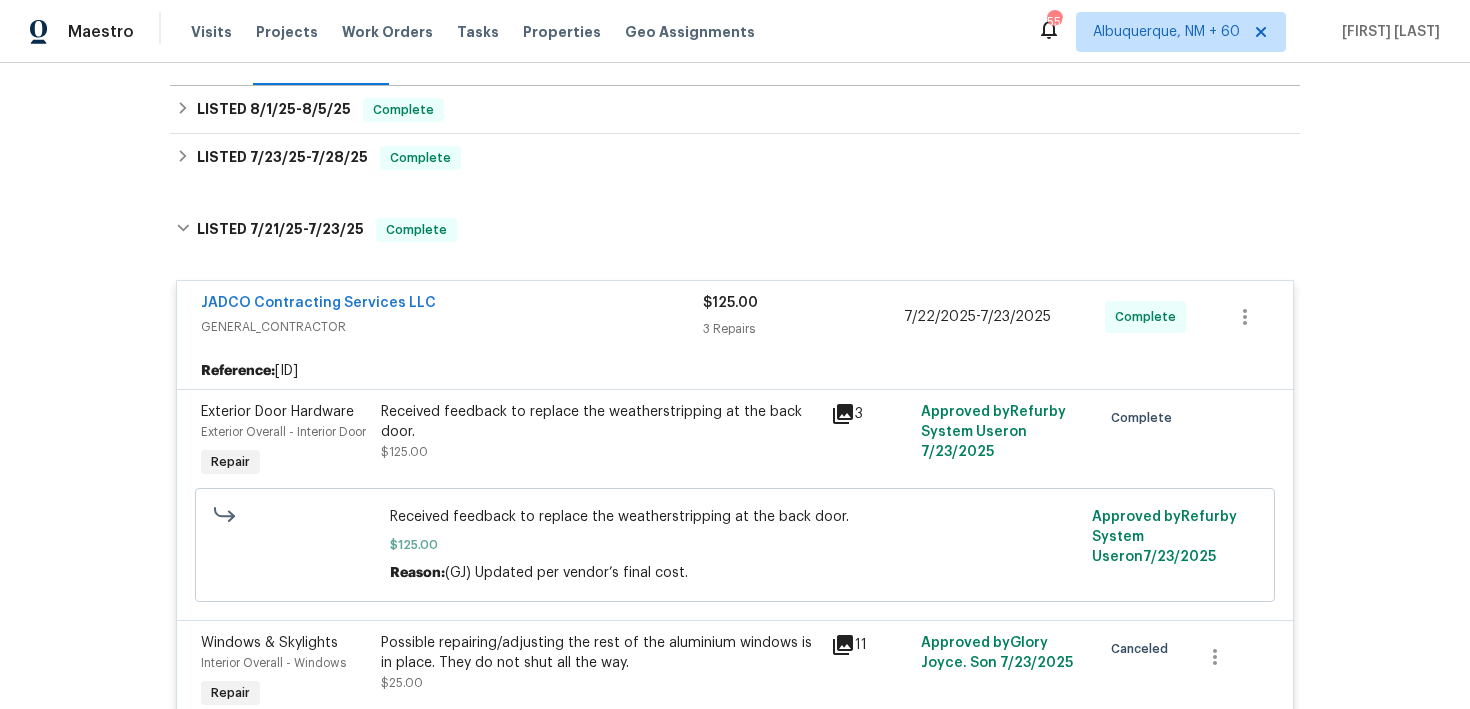 scroll, scrollTop: 272, scrollLeft: 0, axis: vertical 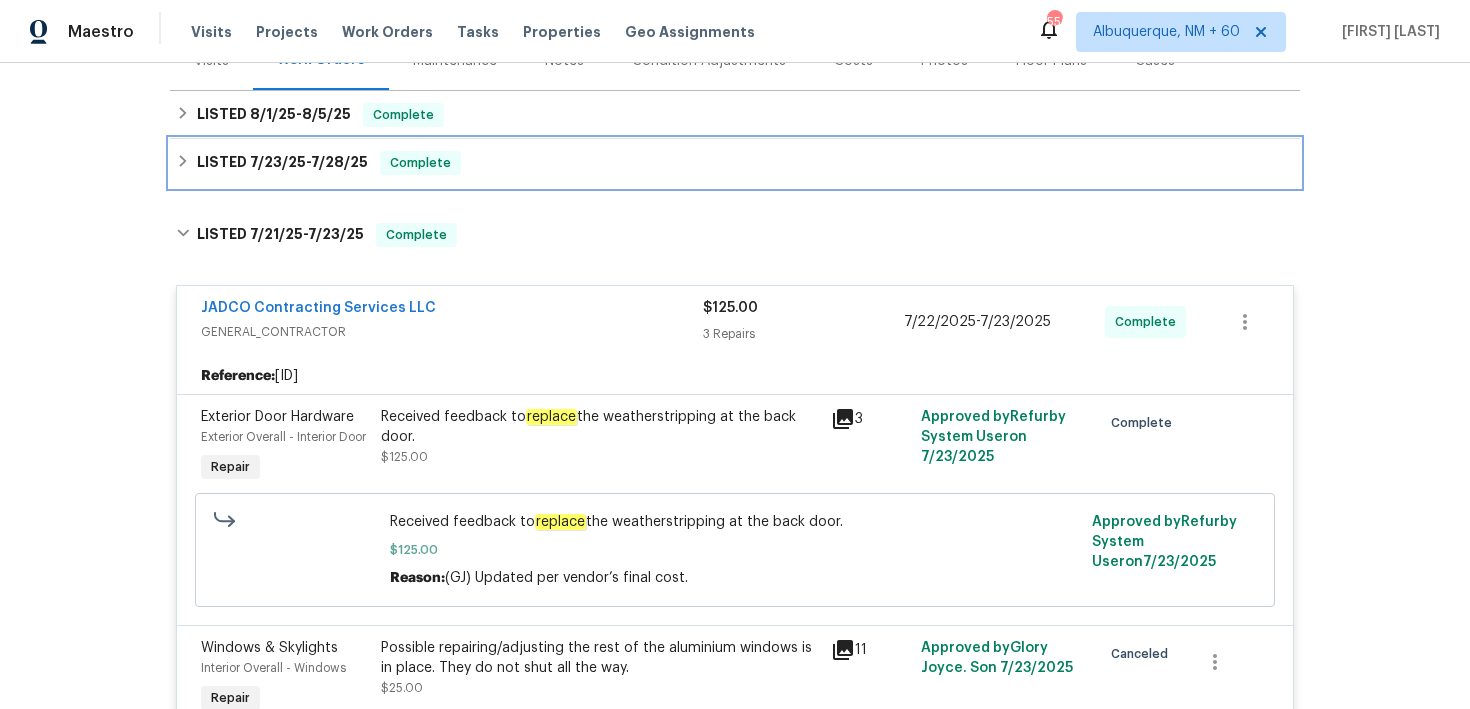 click on "LISTED [MONTH]/[DAY]/[YEAR] - [MONTH]/[DAY]/[YEAR] Complete" at bounding box center [735, 163] 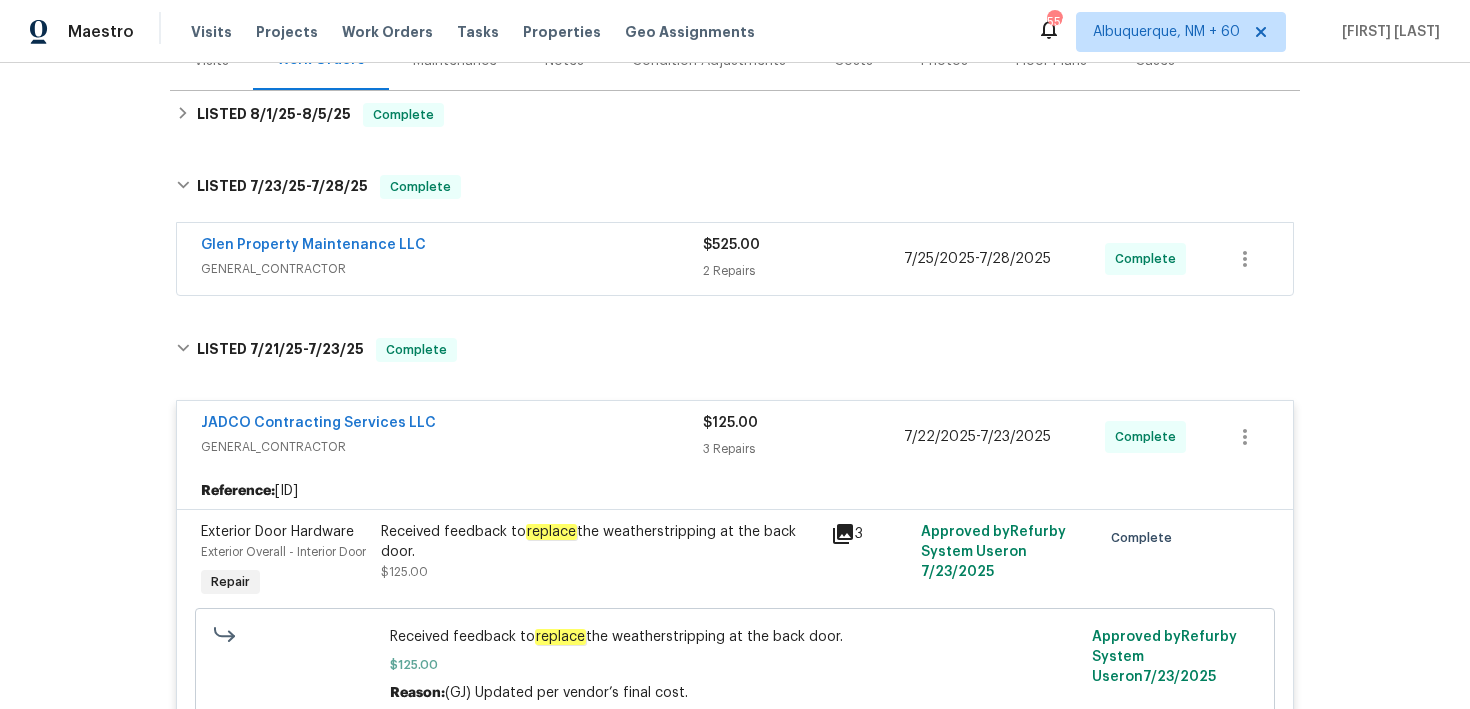 click on "$525.00" at bounding box center [731, 245] 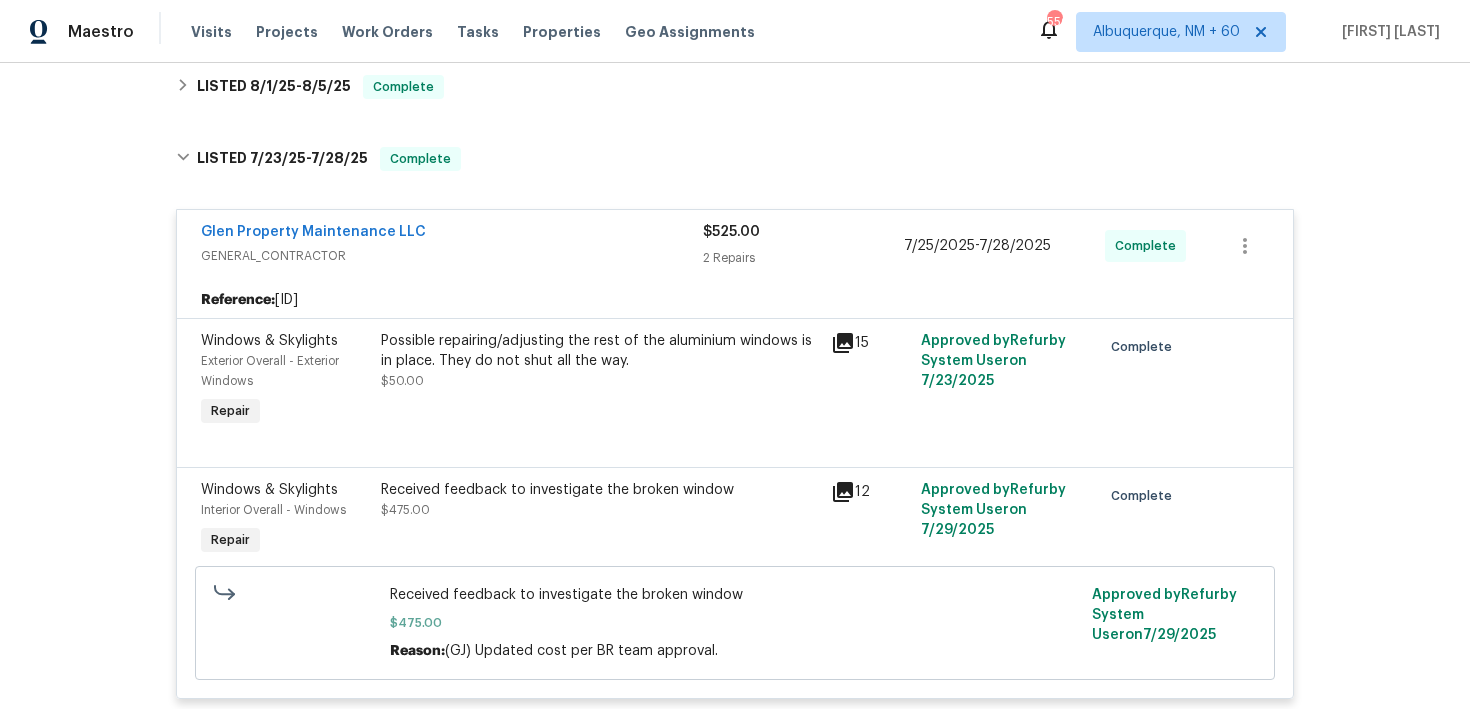 scroll, scrollTop: 154, scrollLeft: 0, axis: vertical 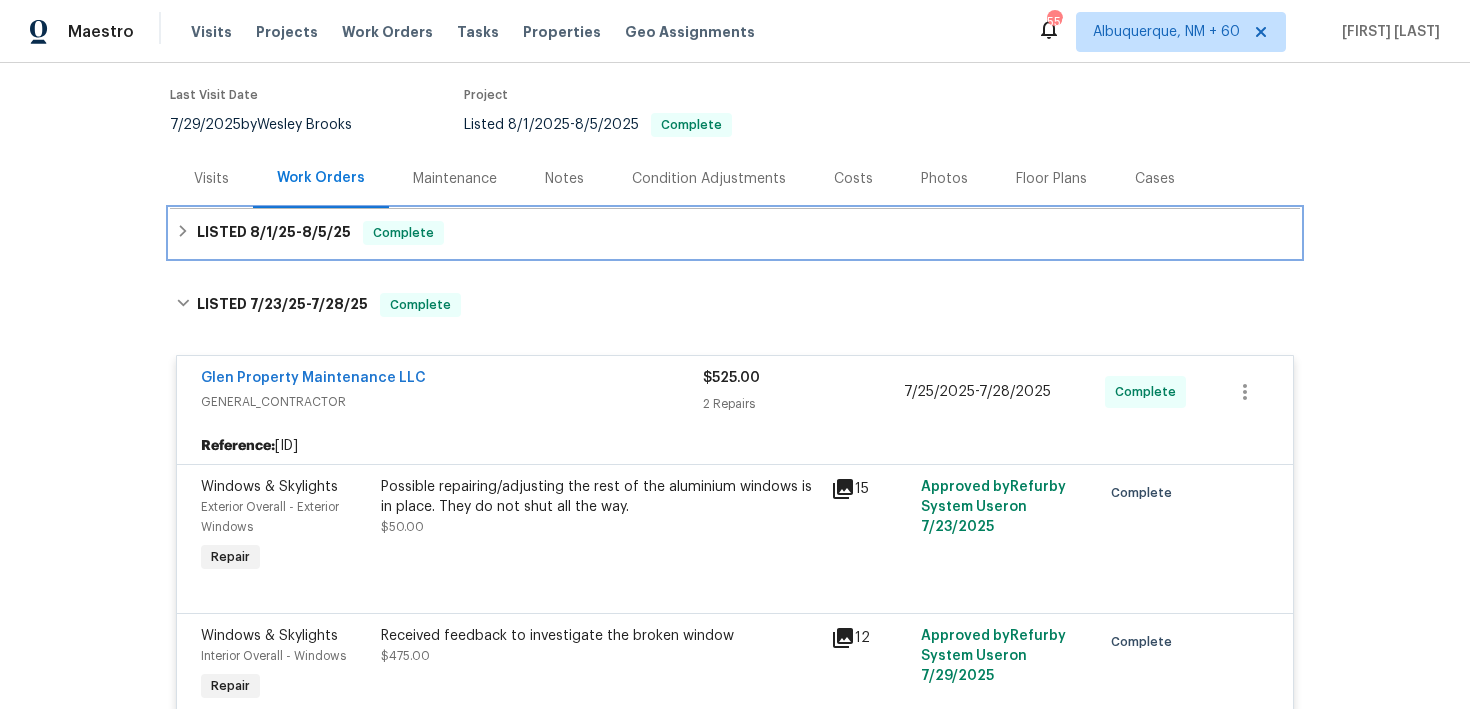 click on "LISTED [MONTH]/[DAY]/[YEAR] - [MONTH]/[DAY]/[YEAR] Complete" at bounding box center (735, 233) 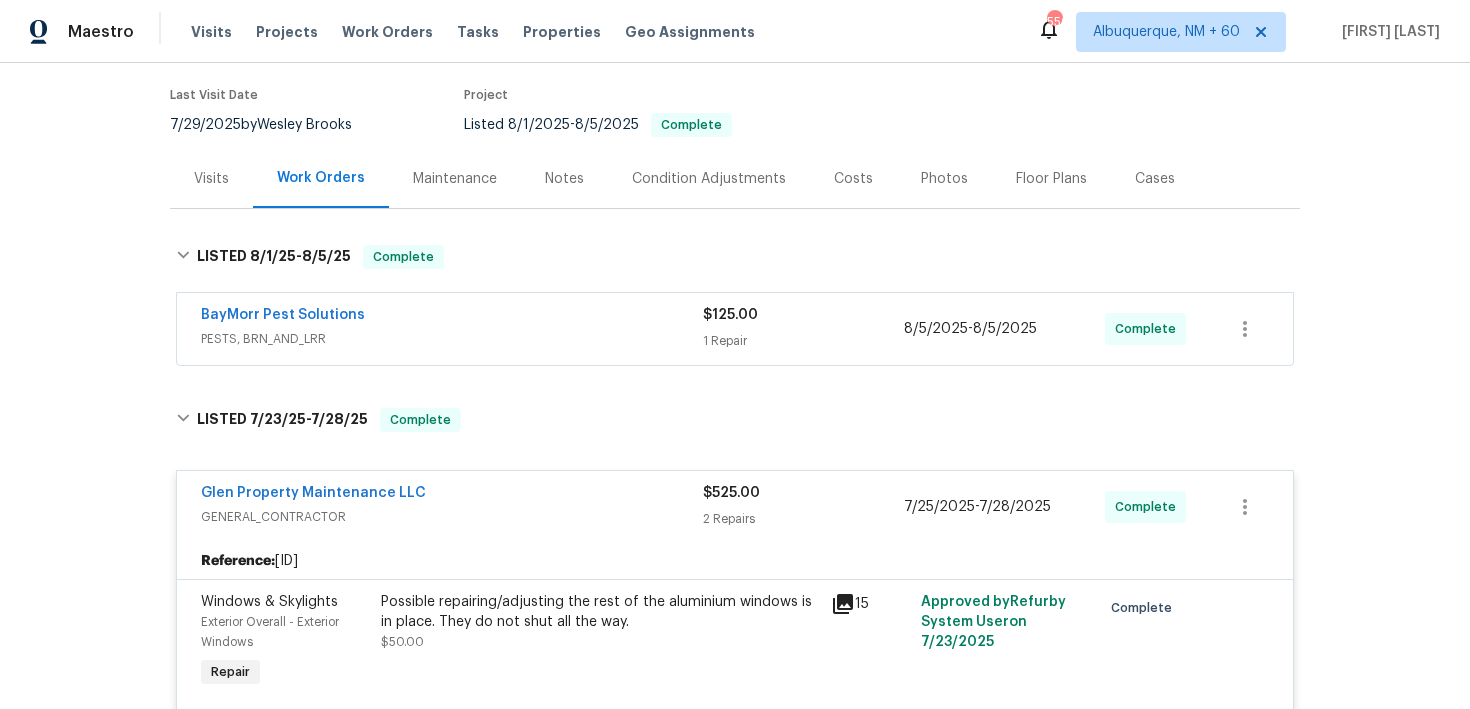 click on "1 Repair" at bounding box center [803, 341] 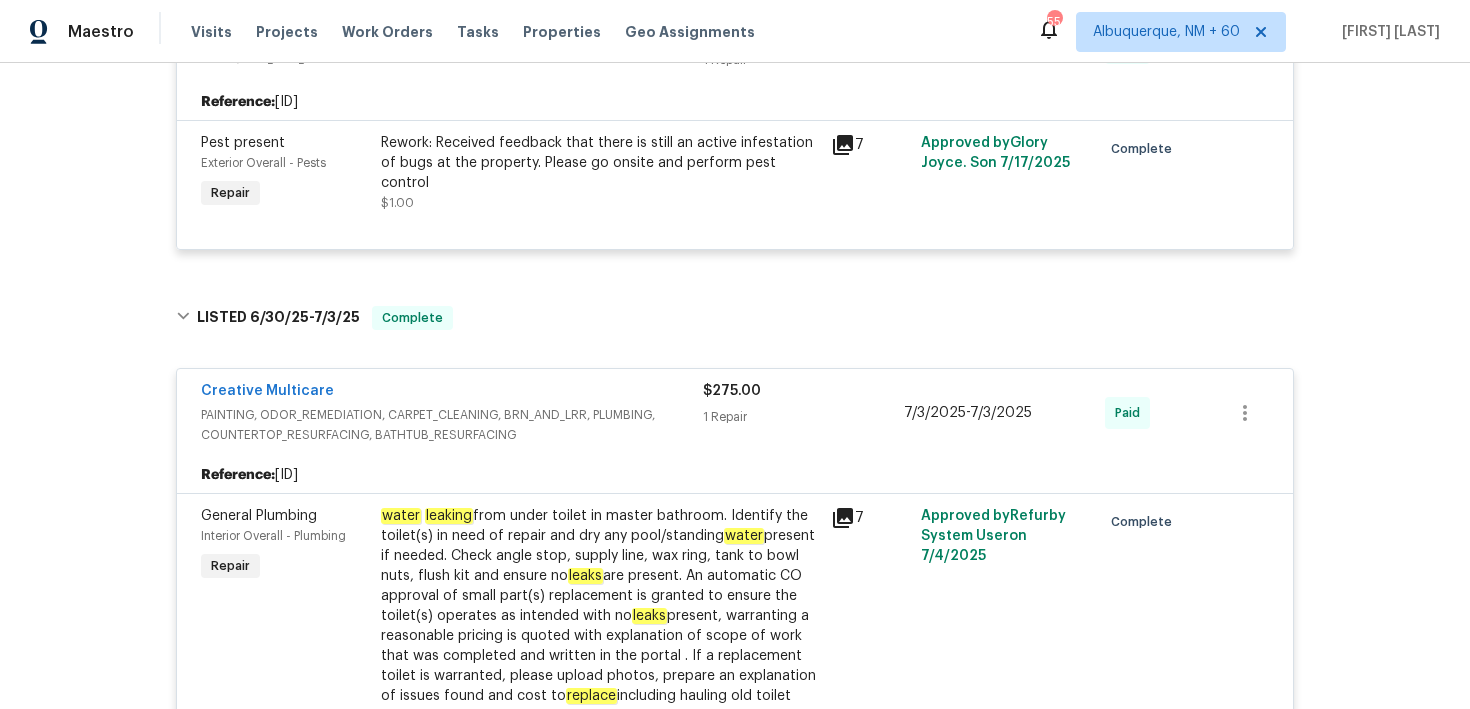 scroll, scrollTop: 2119, scrollLeft: 0, axis: vertical 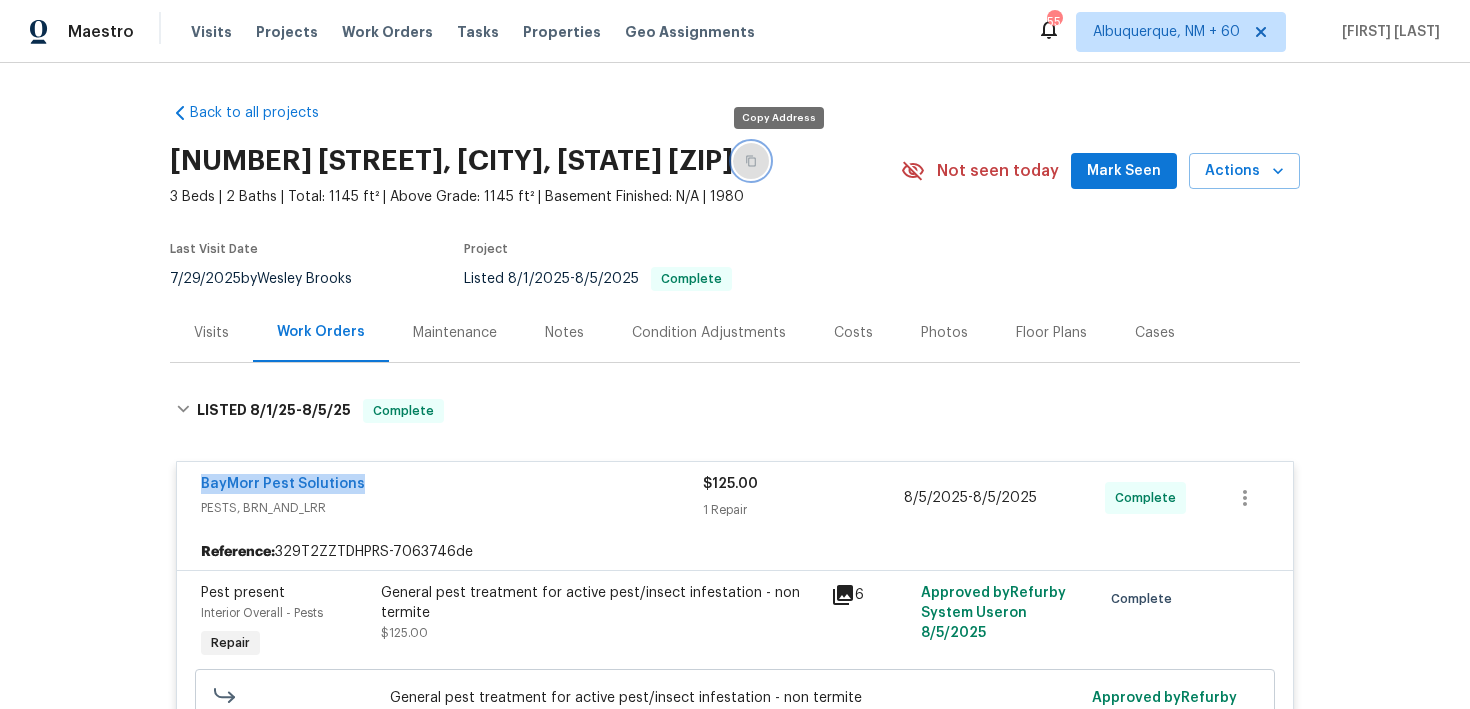 click at bounding box center [751, 161] 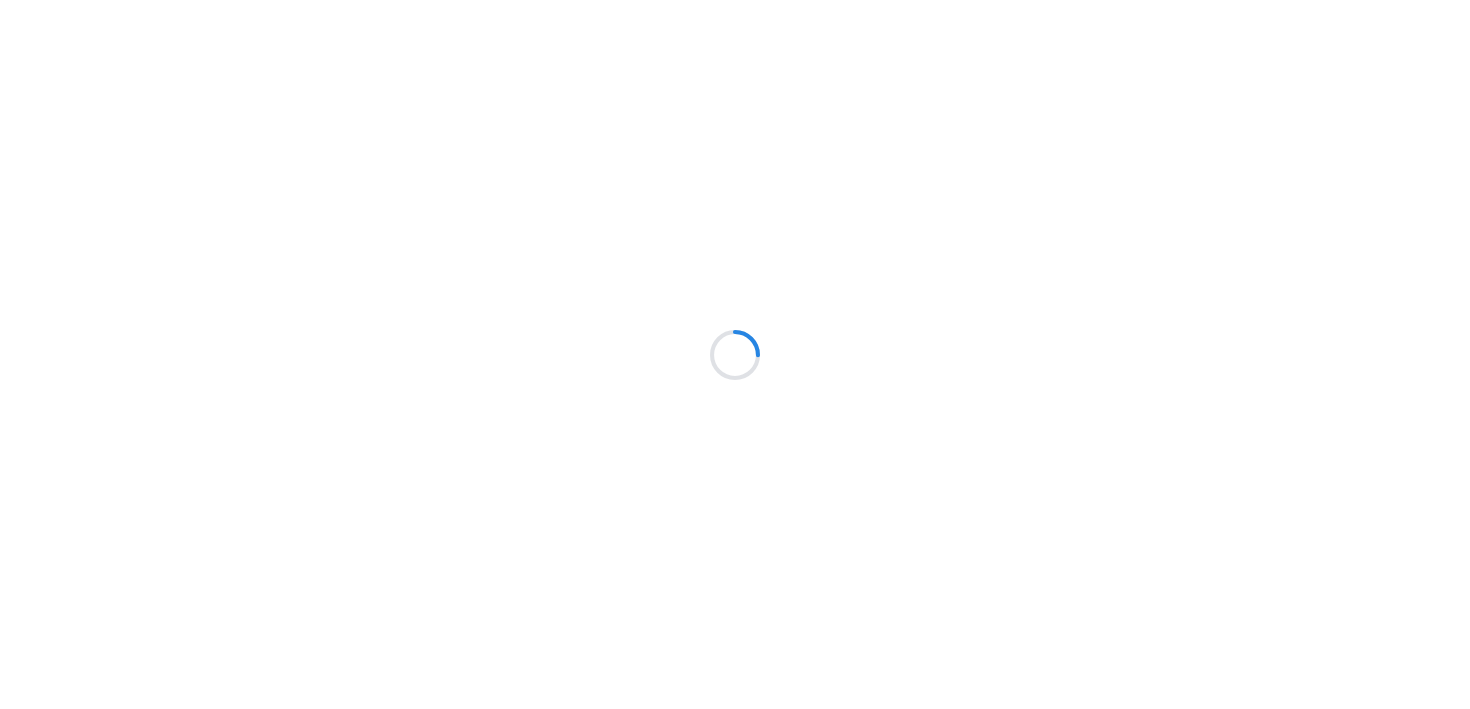 scroll, scrollTop: 0, scrollLeft: 0, axis: both 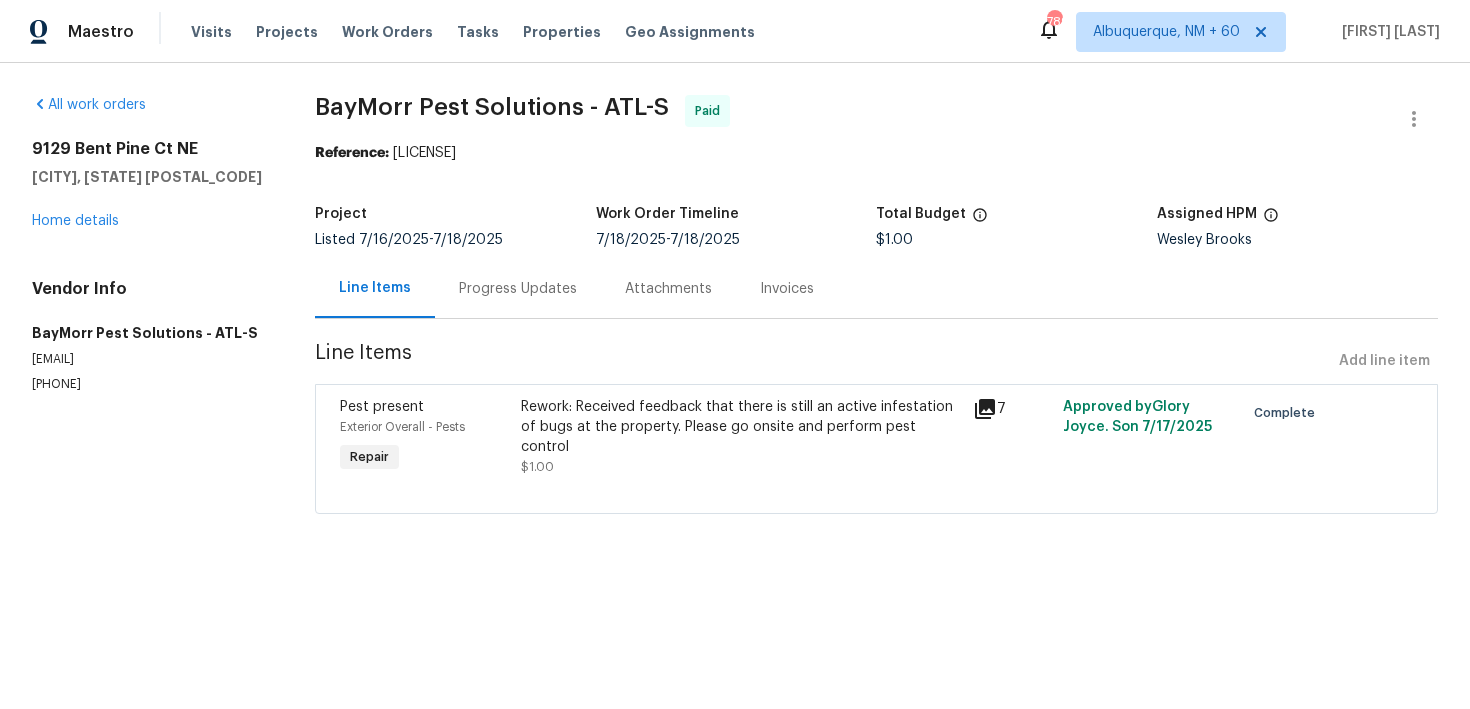 click on "Progress Updates" at bounding box center (518, 289) 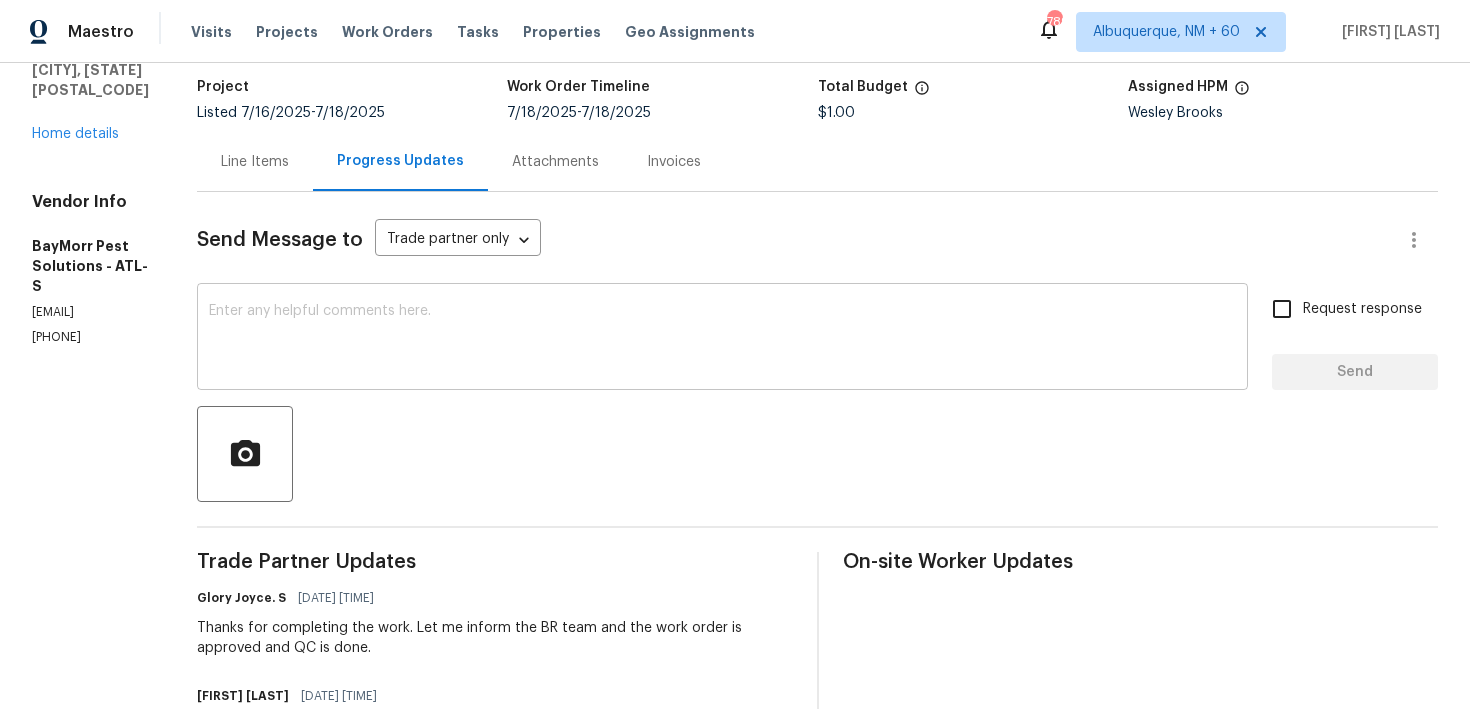 scroll, scrollTop: 0, scrollLeft: 0, axis: both 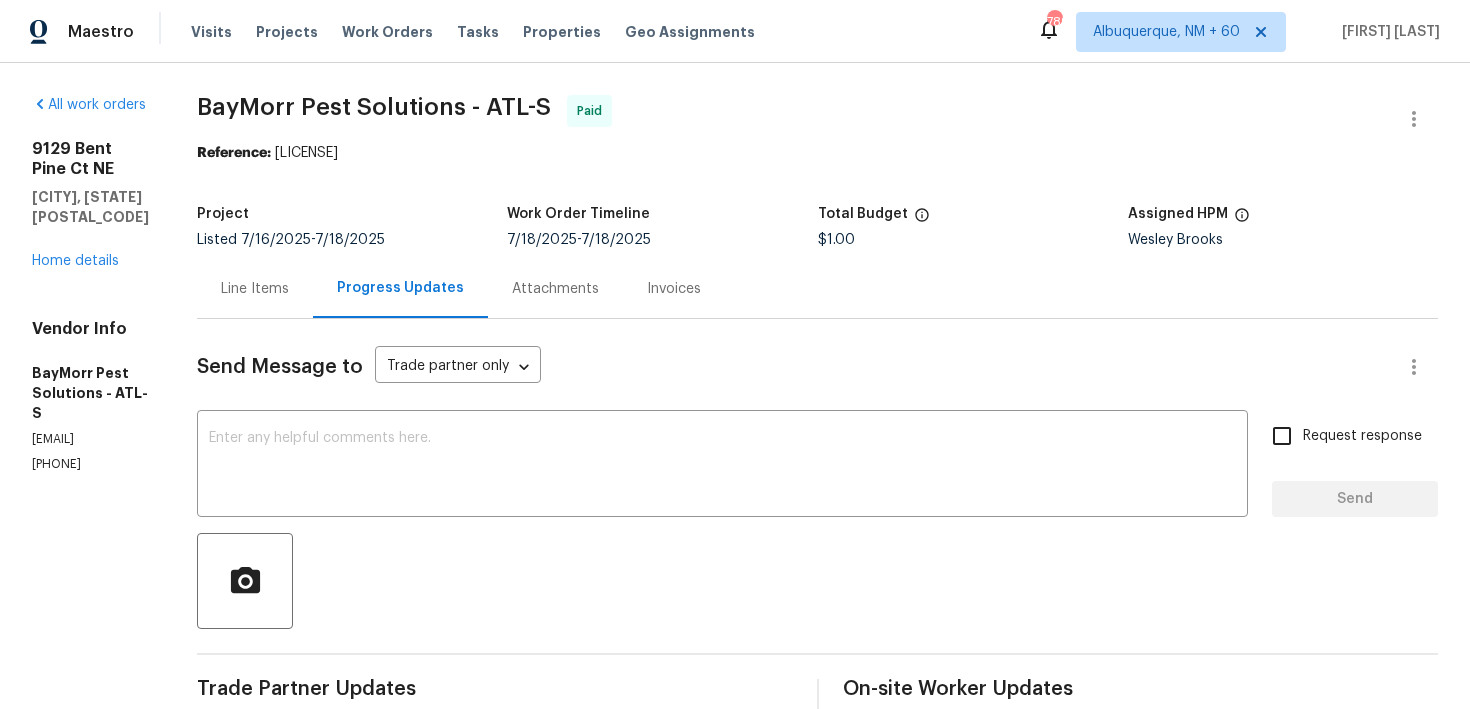 click on "Line Items" at bounding box center (255, 289) 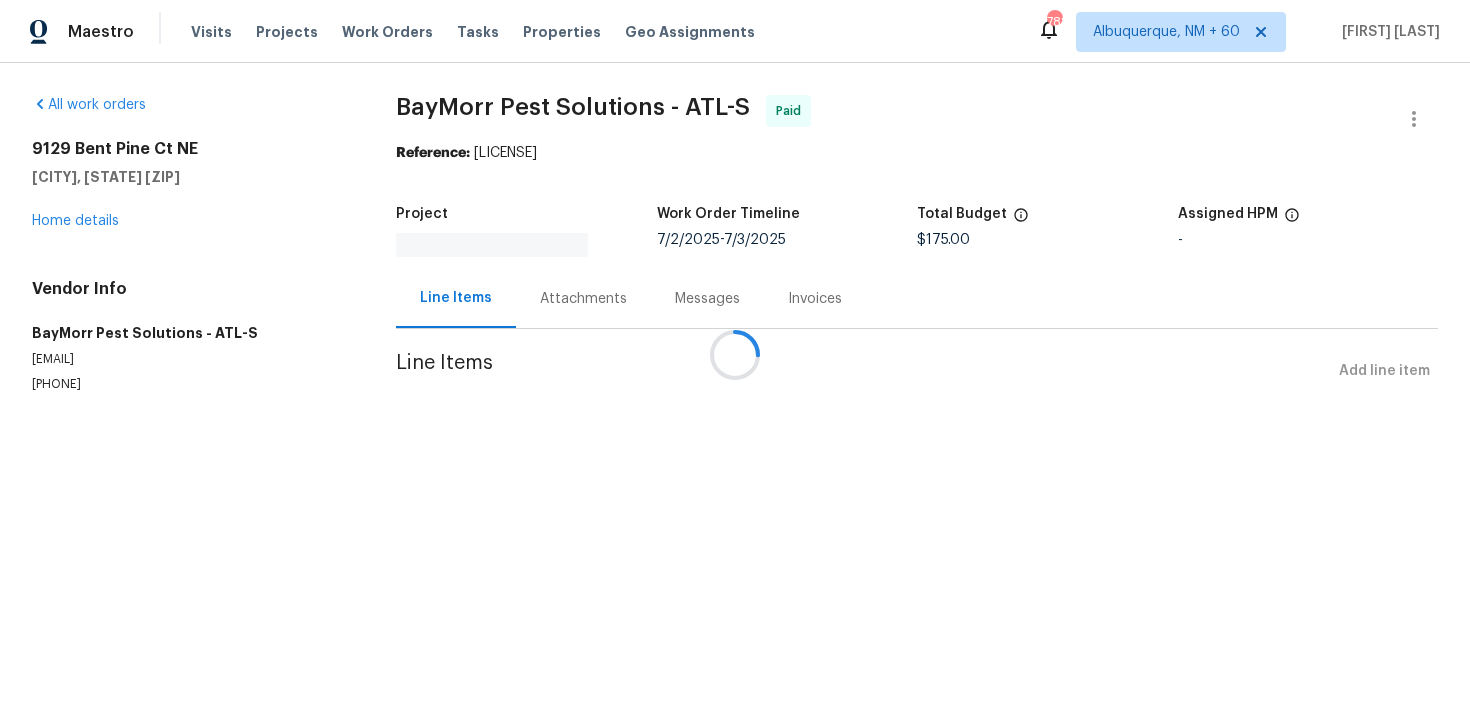 scroll, scrollTop: 0, scrollLeft: 0, axis: both 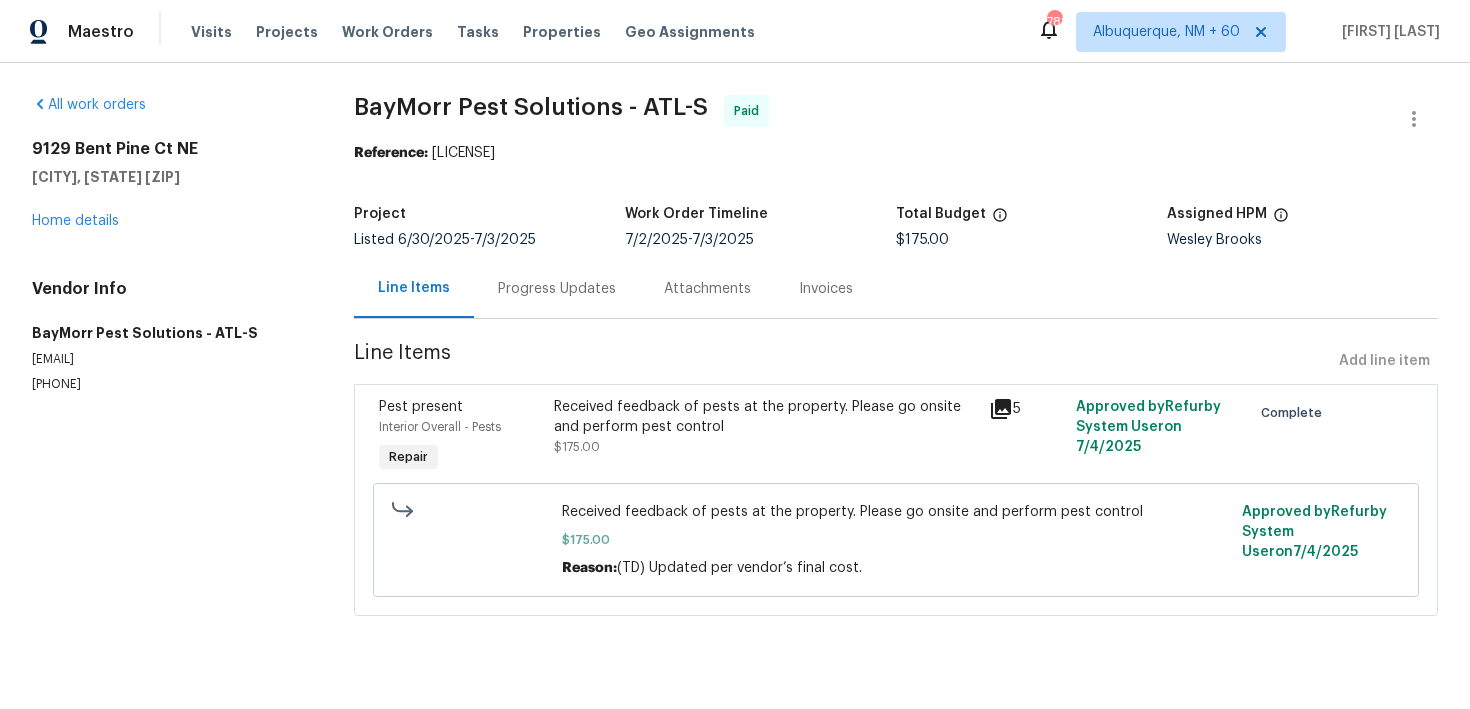 click on "Progress Updates" at bounding box center (557, 289) 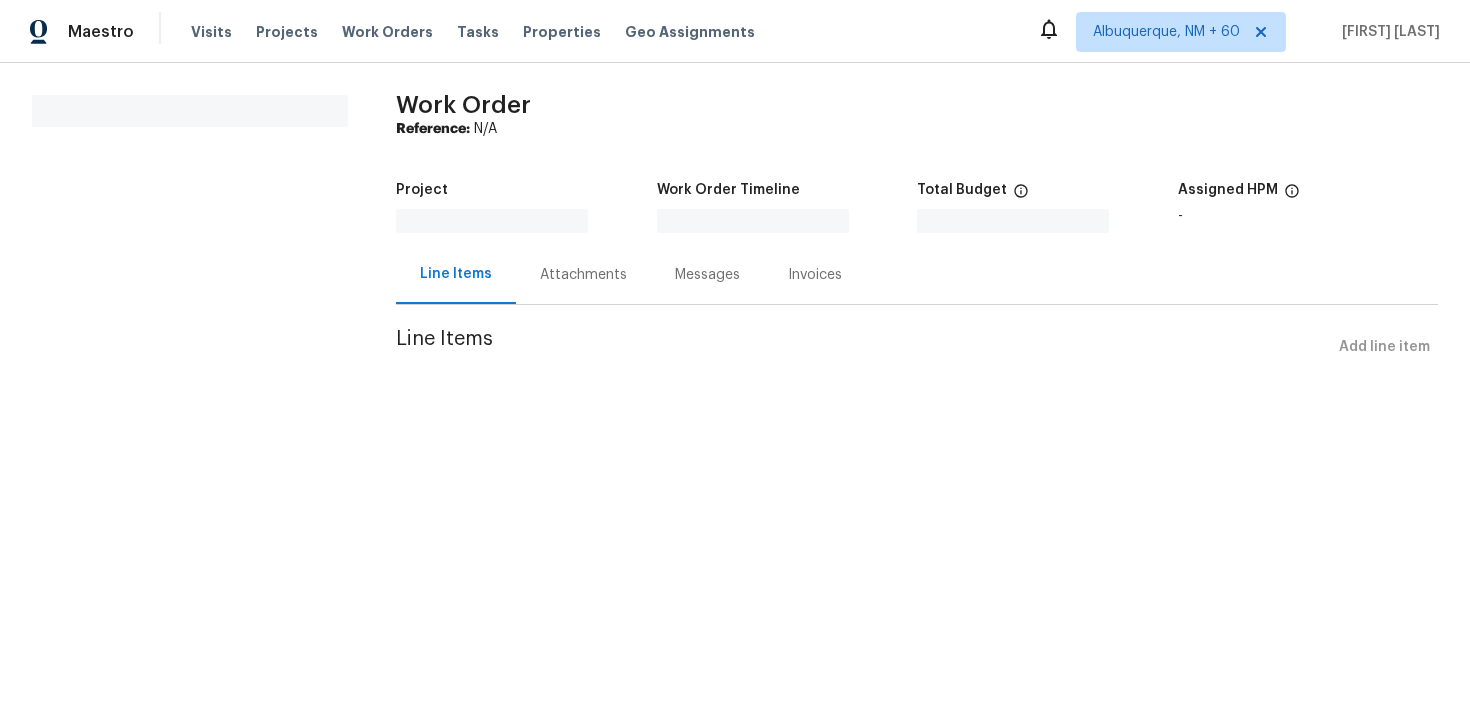 scroll, scrollTop: 0, scrollLeft: 0, axis: both 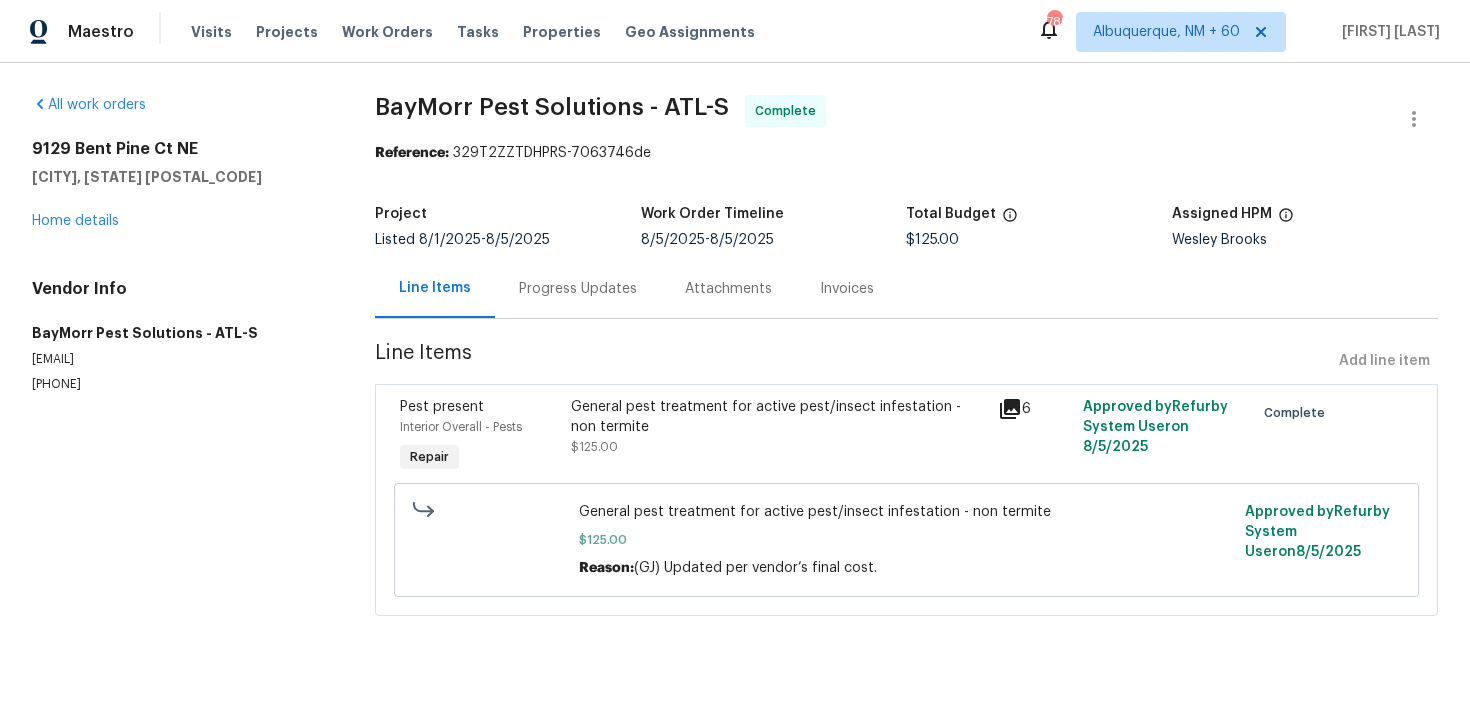 click on "Progress Updates" at bounding box center [578, 289] 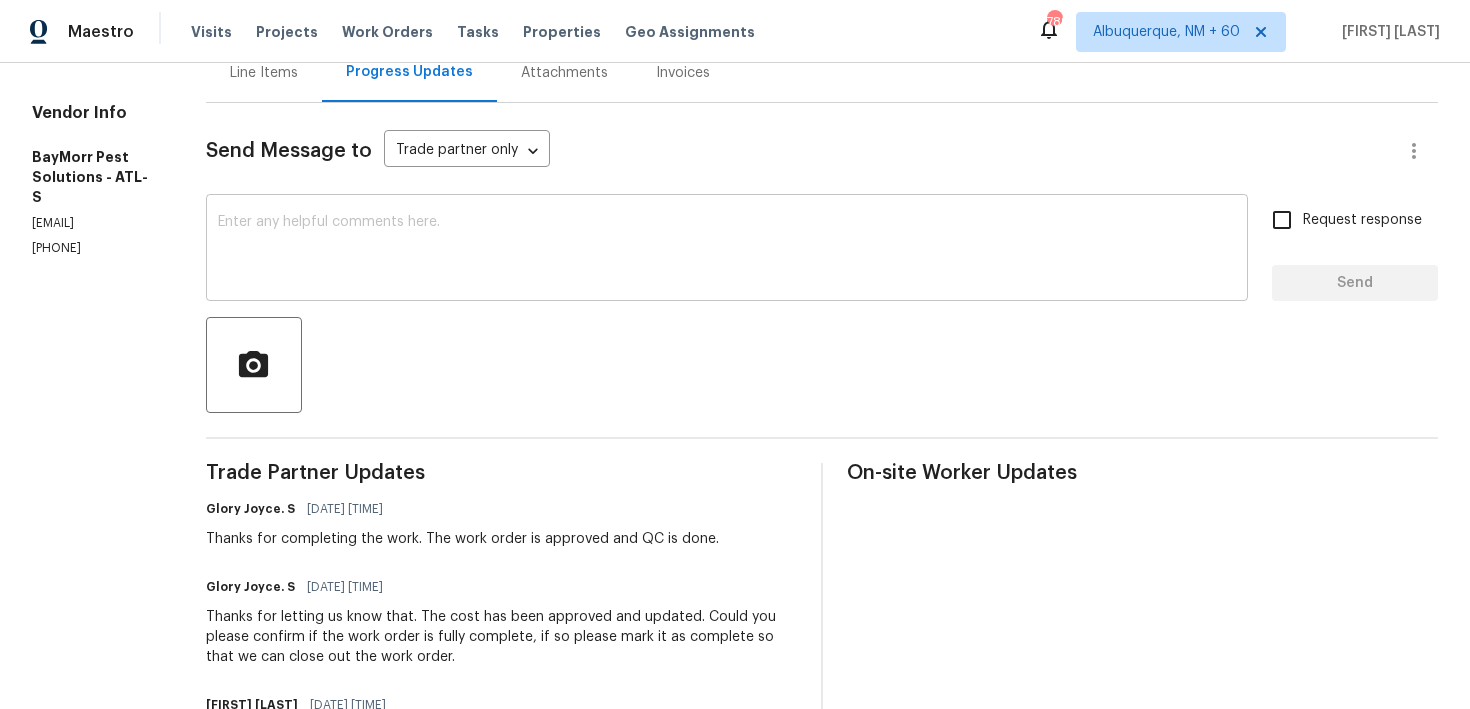 scroll, scrollTop: 0, scrollLeft: 0, axis: both 